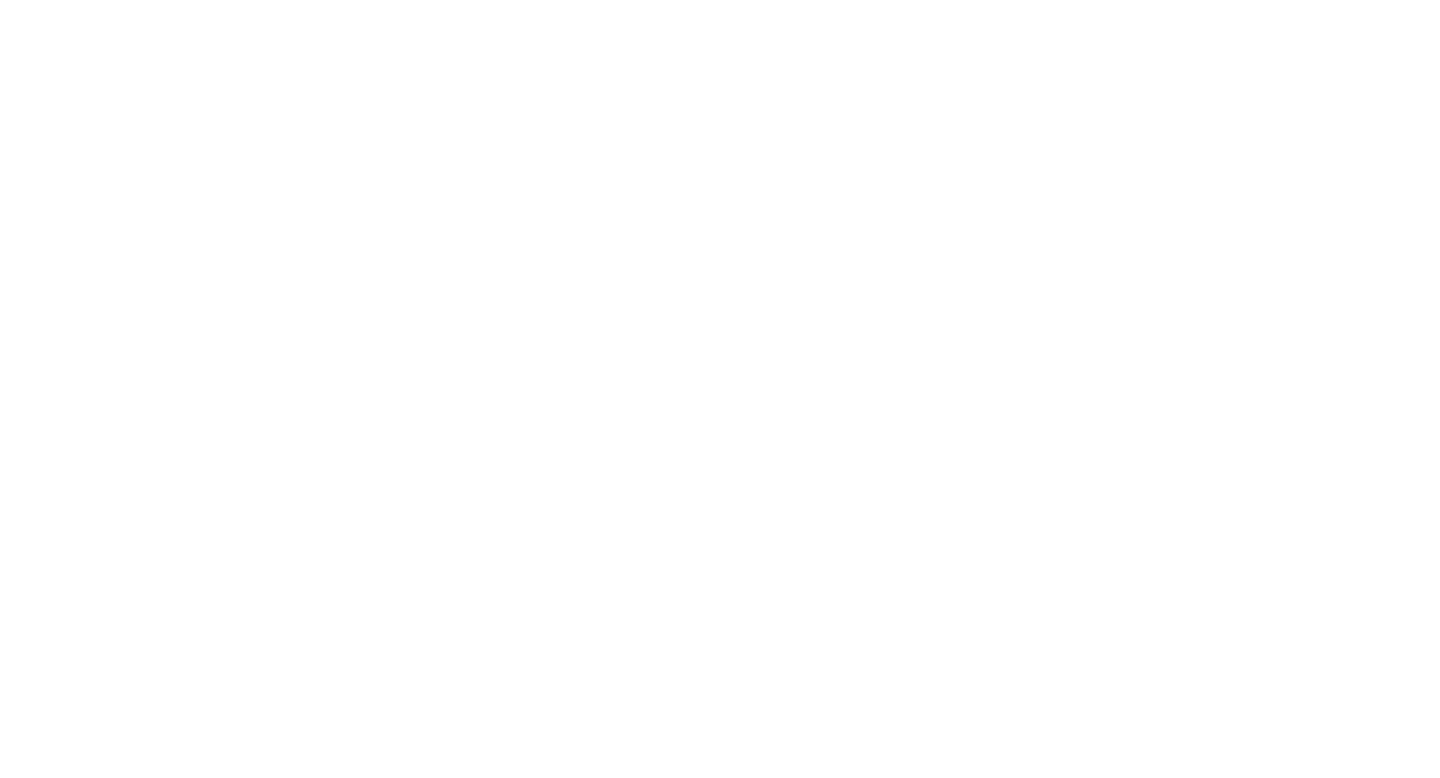 select on "MY" 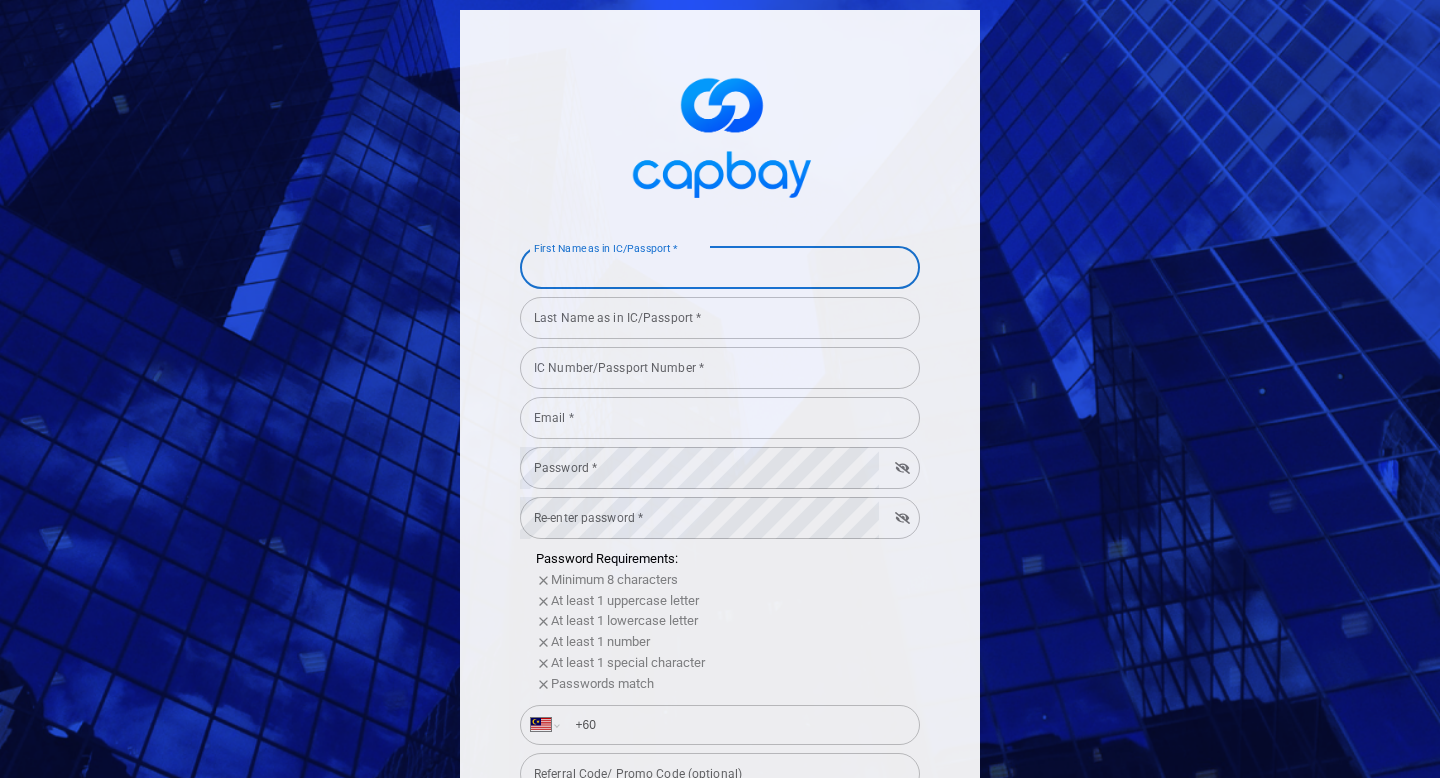 click on "First Name as in IC/Passport *" at bounding box center (720, 268) 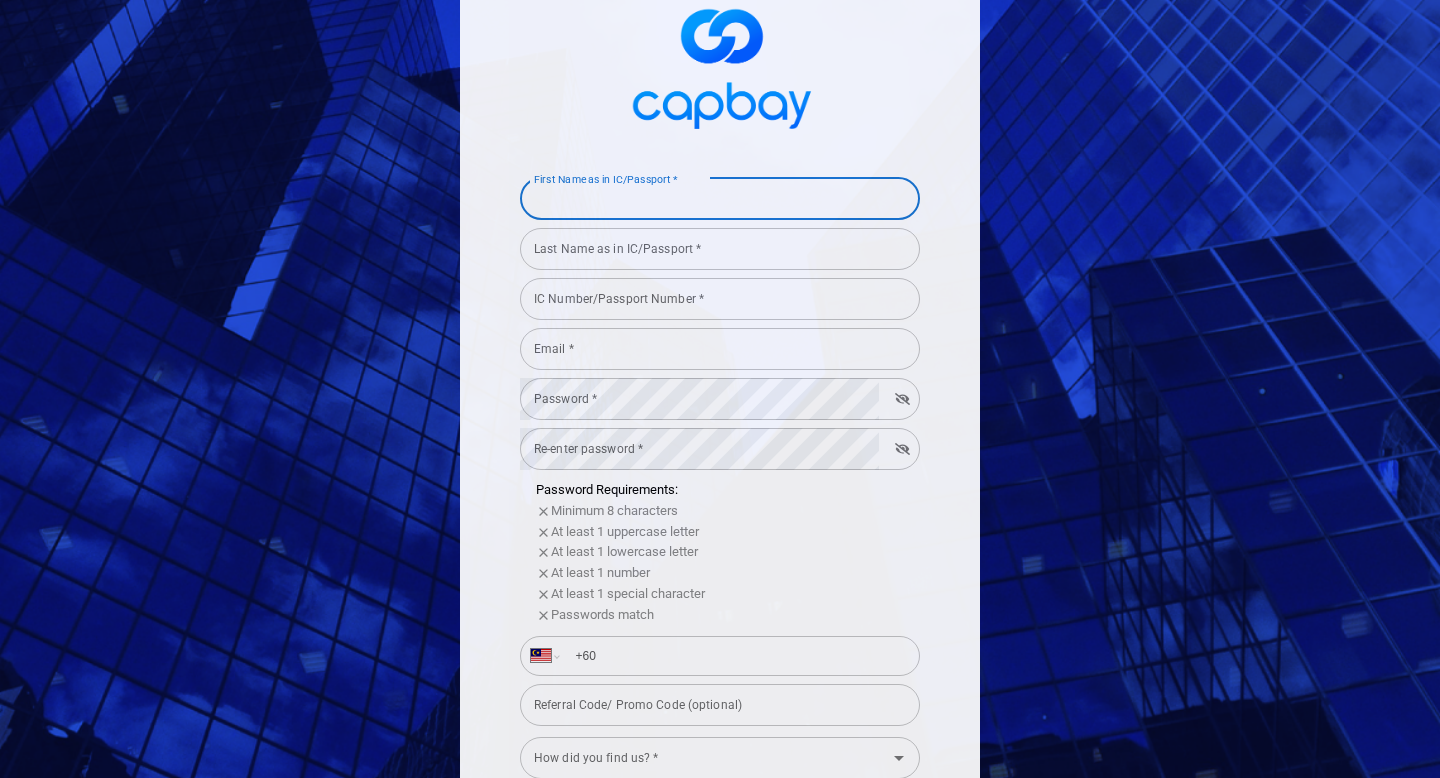 scroll, scrollTop: 76, scrollLeft: 0, axis: vertical 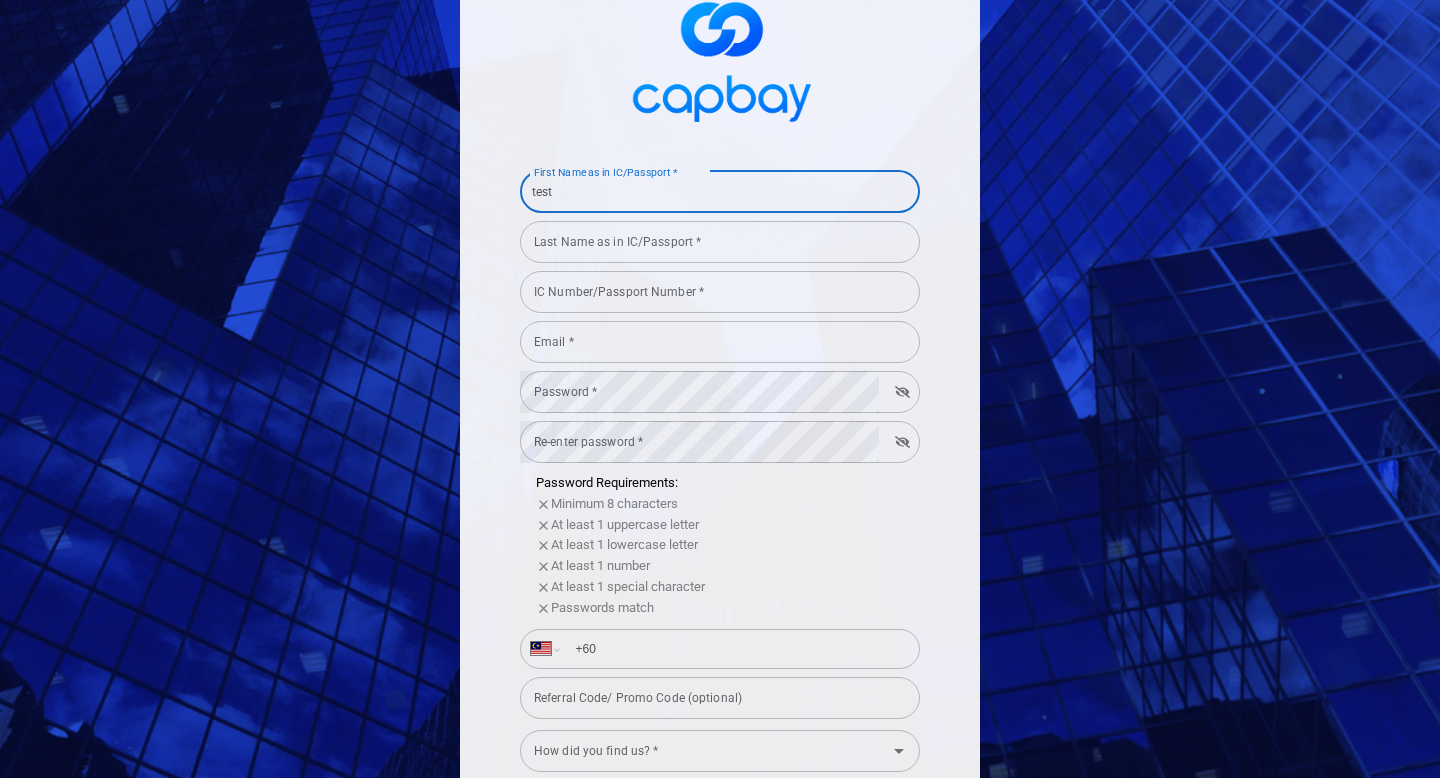 type on "test" 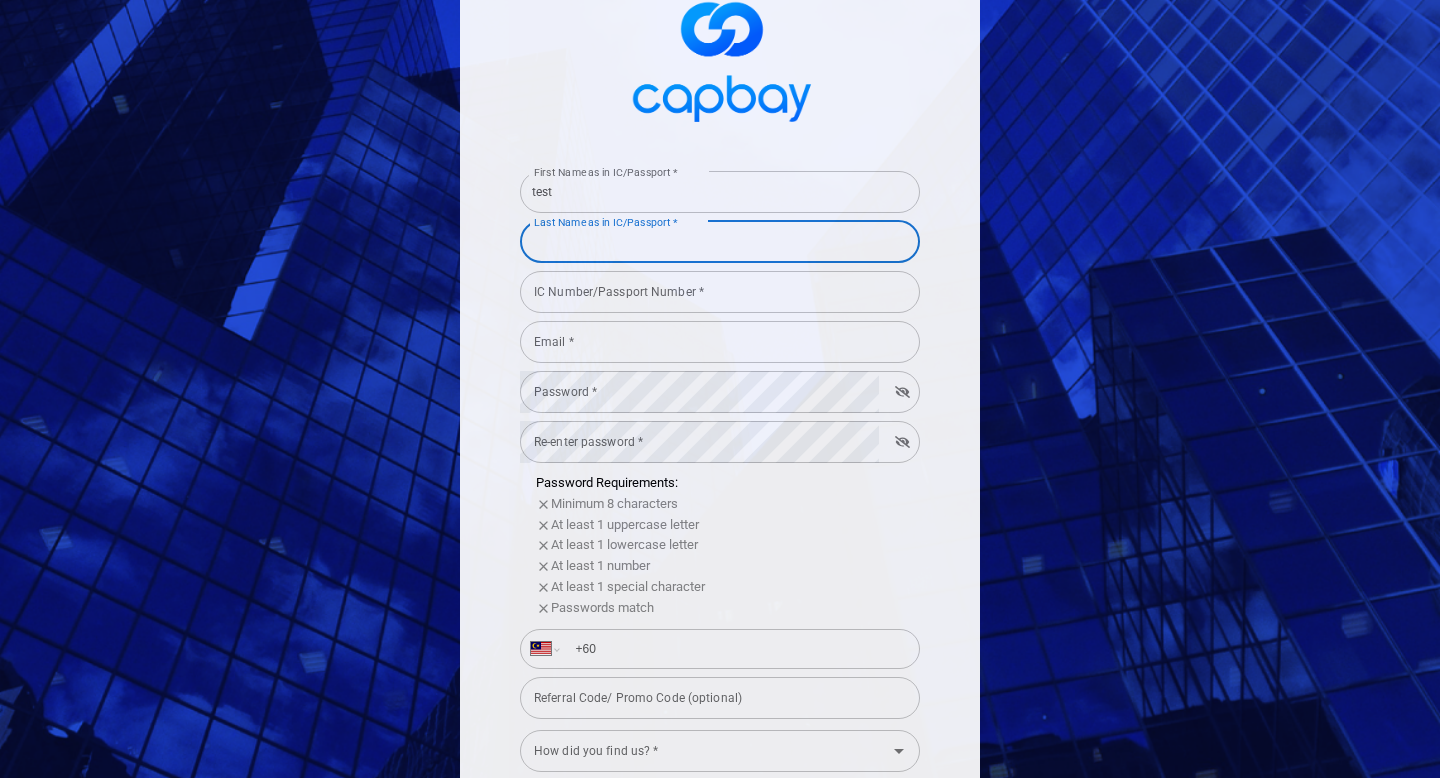 click on "Last Name as in IC/Passport *" at bounding box center [720, 242] 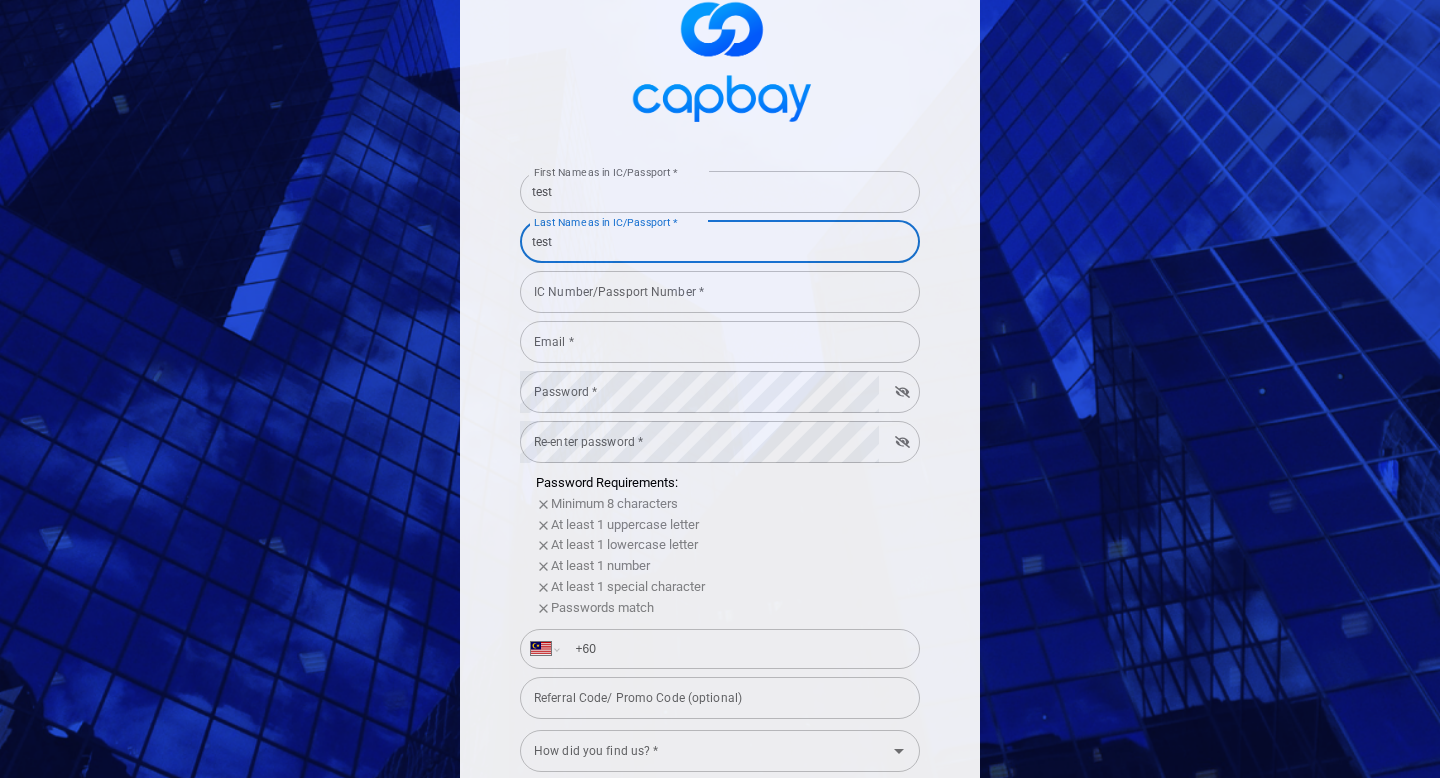 type on "test" 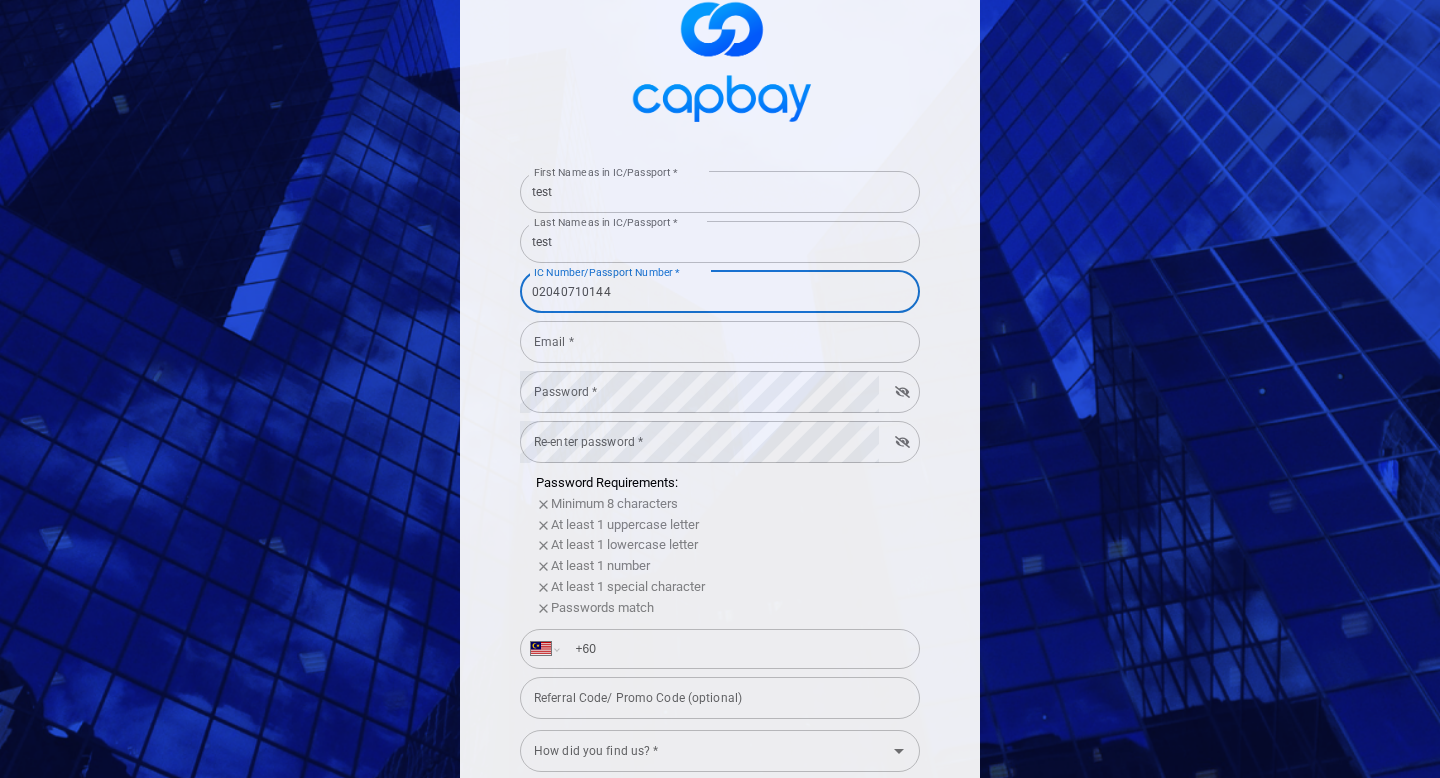 type on "02040710144" 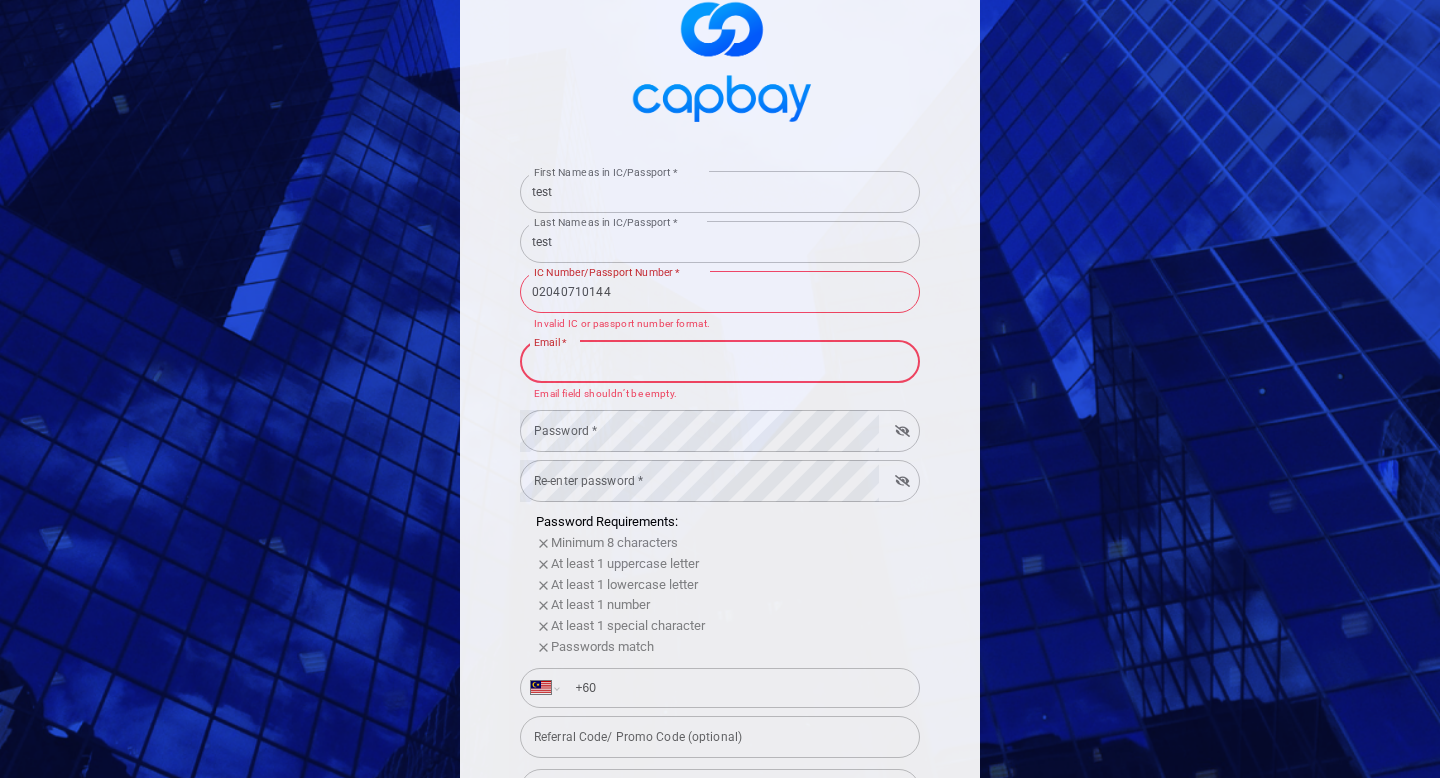 click on "Email *" at bounding box center [720, 362] 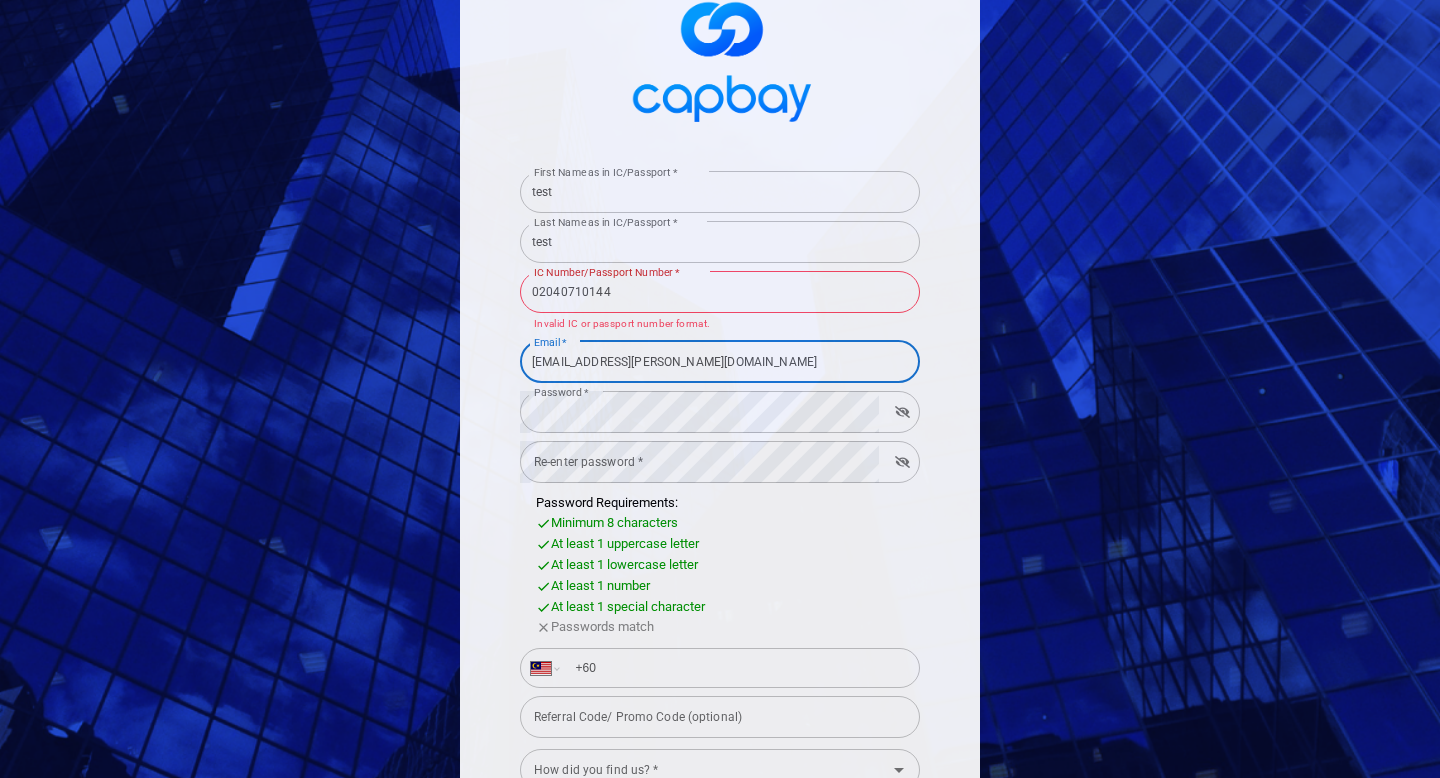 click on "[EMAIL_ADDRESS][PERSON_NAME][DOMAIN_NAME]" at bounding box center (720, 362) 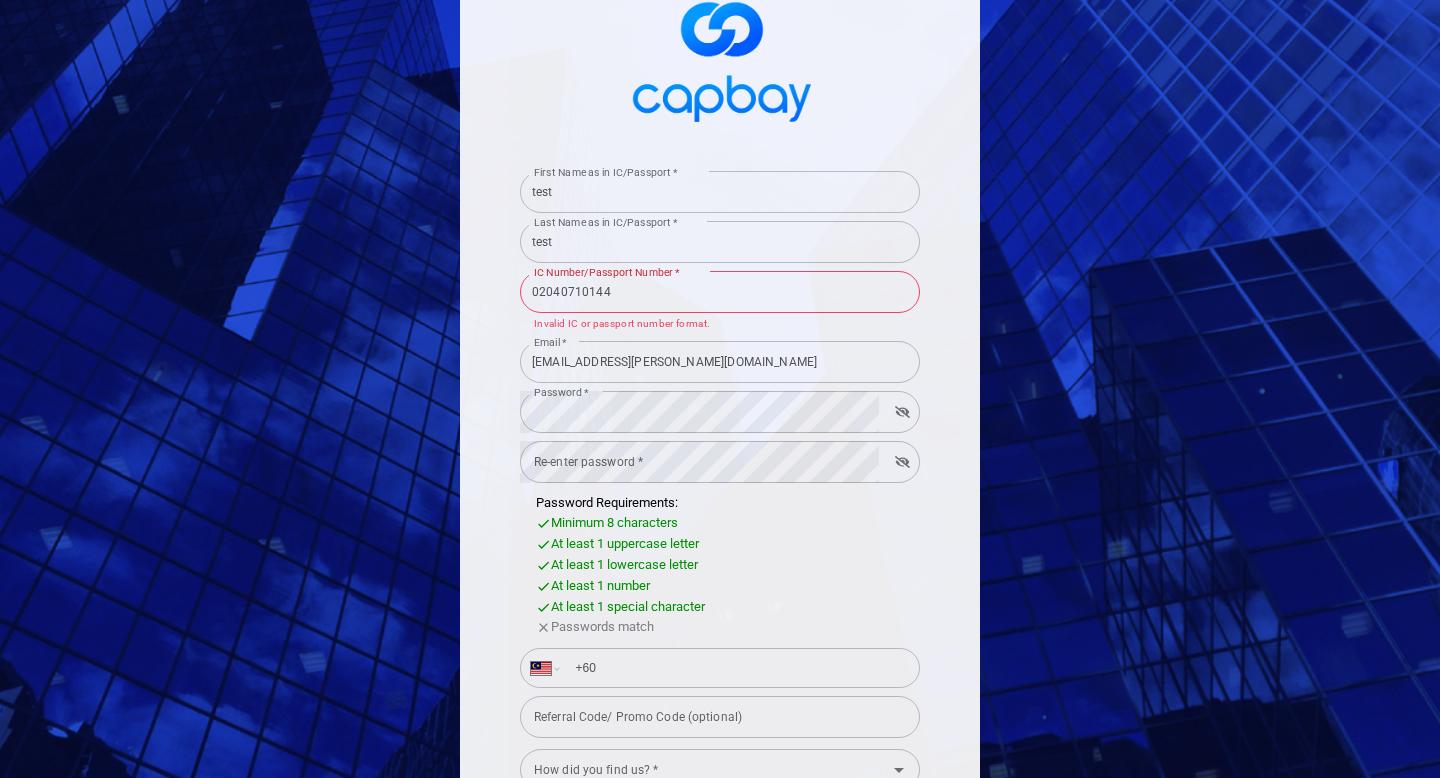 click on "02040710144" at bounding box center [720, 292] 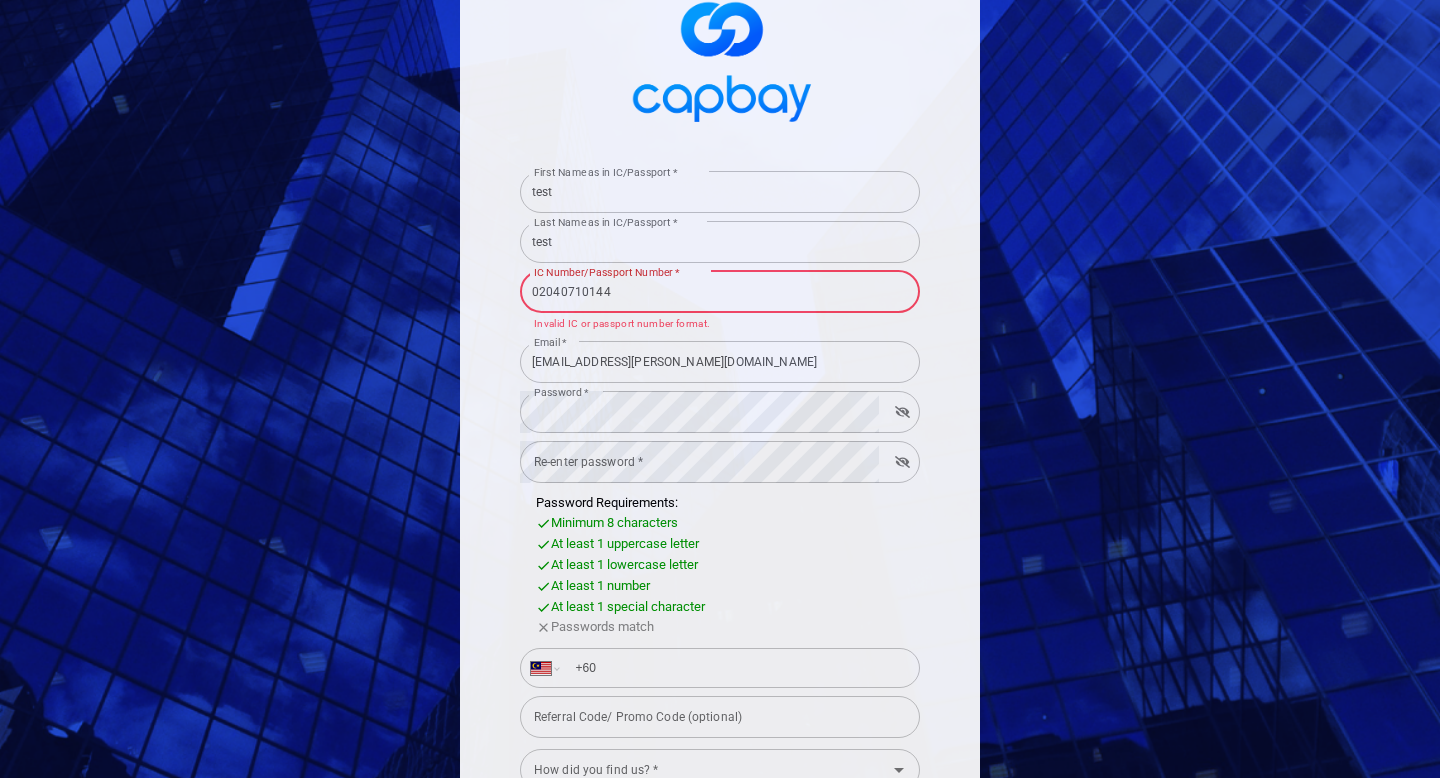 click on "02040710144" at bounding box center [720, 292] 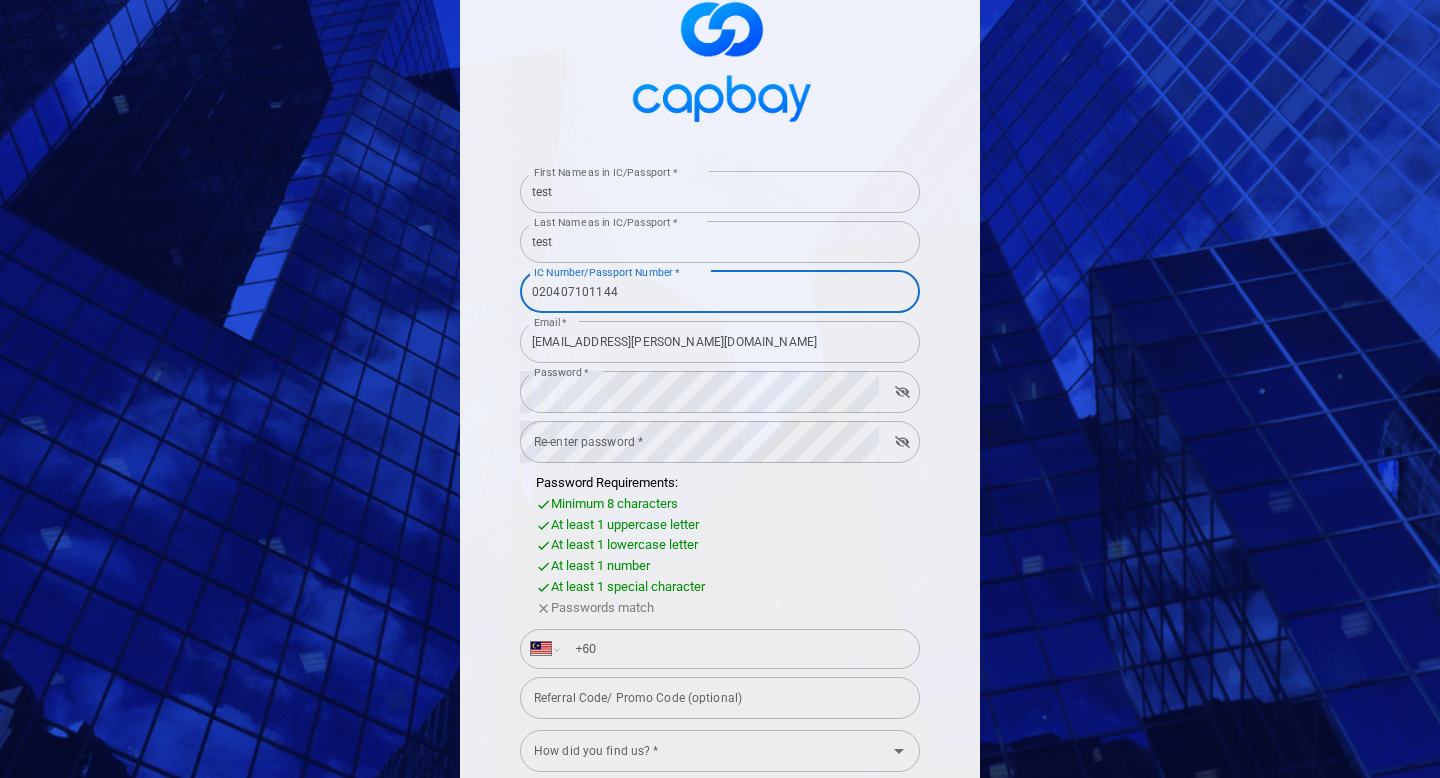 scroll, scrollTop: 248, scrollLeft: 0, axis: vertical 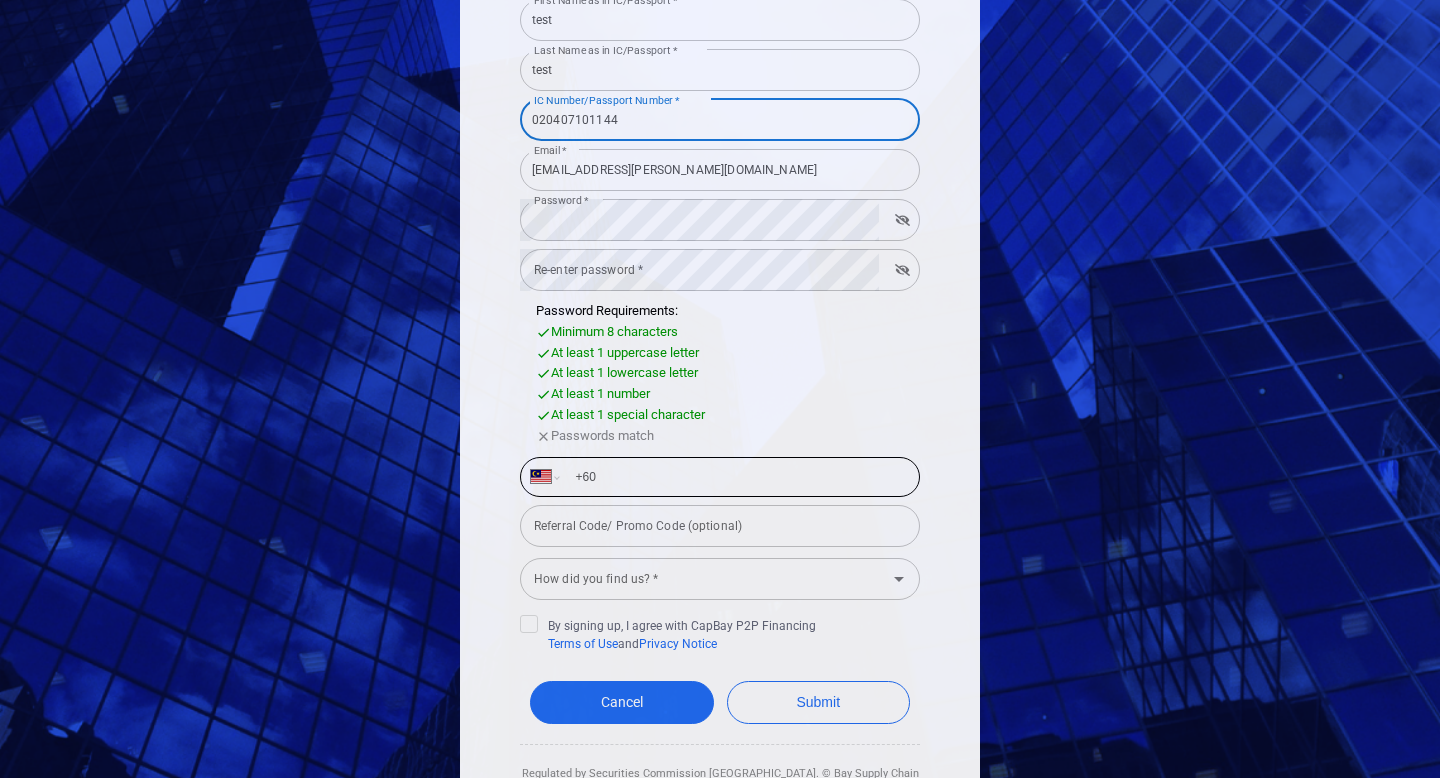 type on "020407101144" 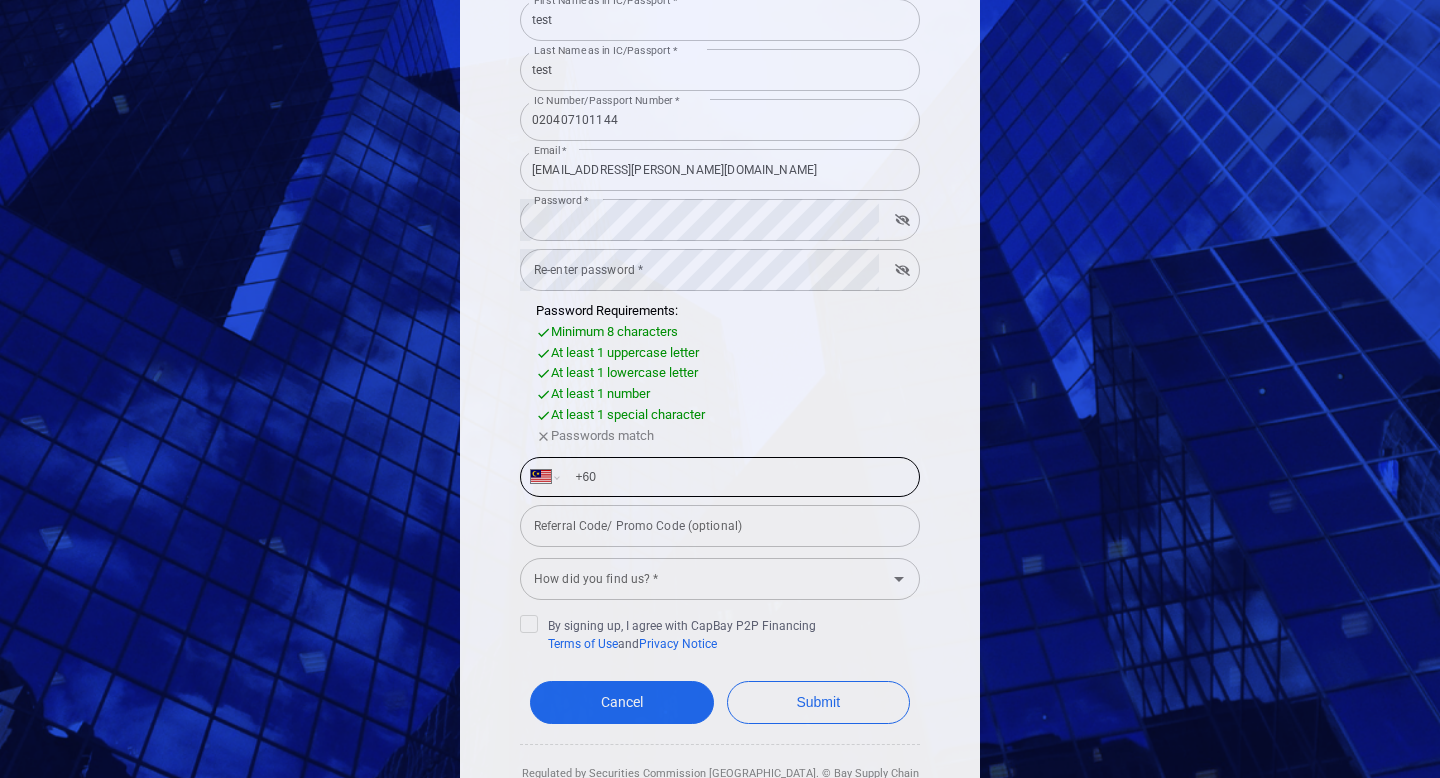 click on "+60" at bounding box center (736, 477) 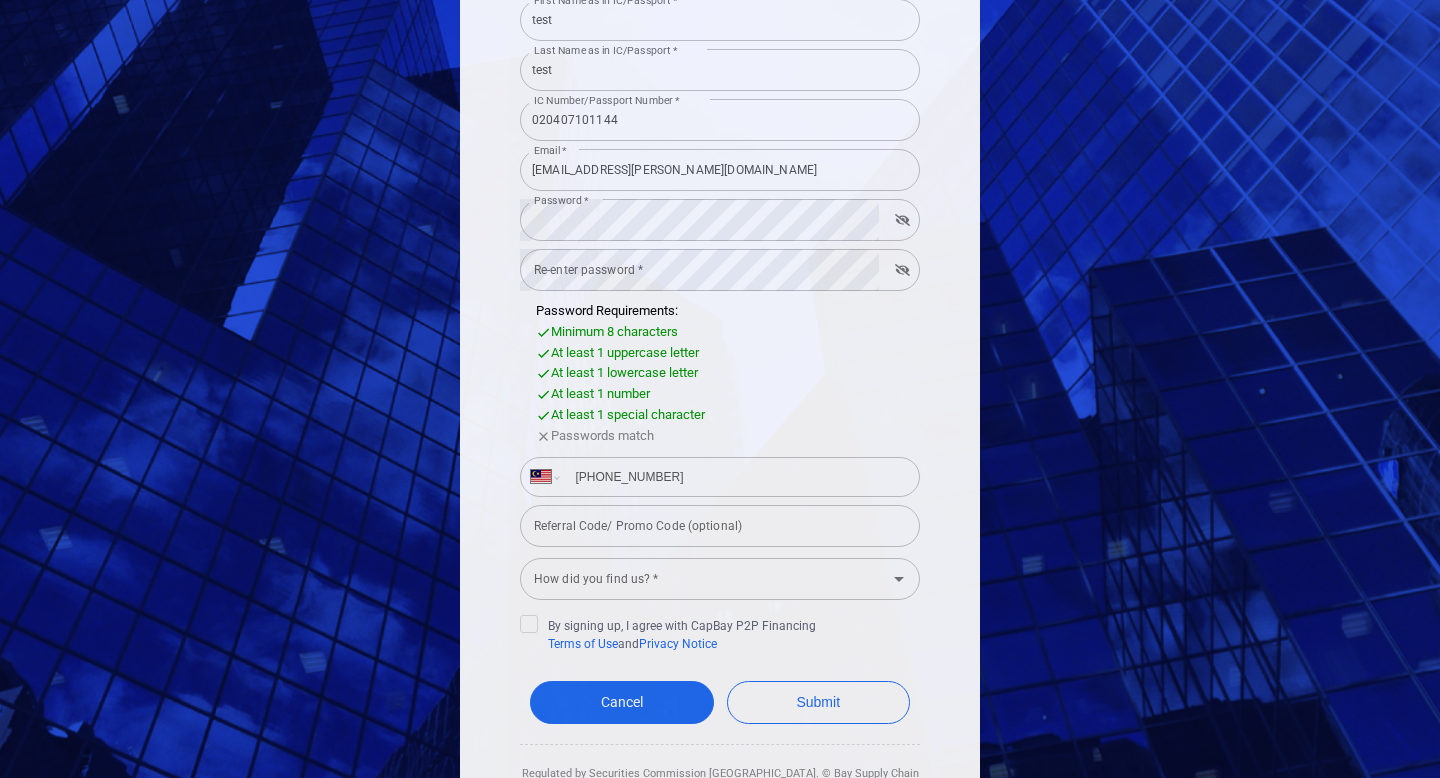 type on "[PHONE_NUMBER]" 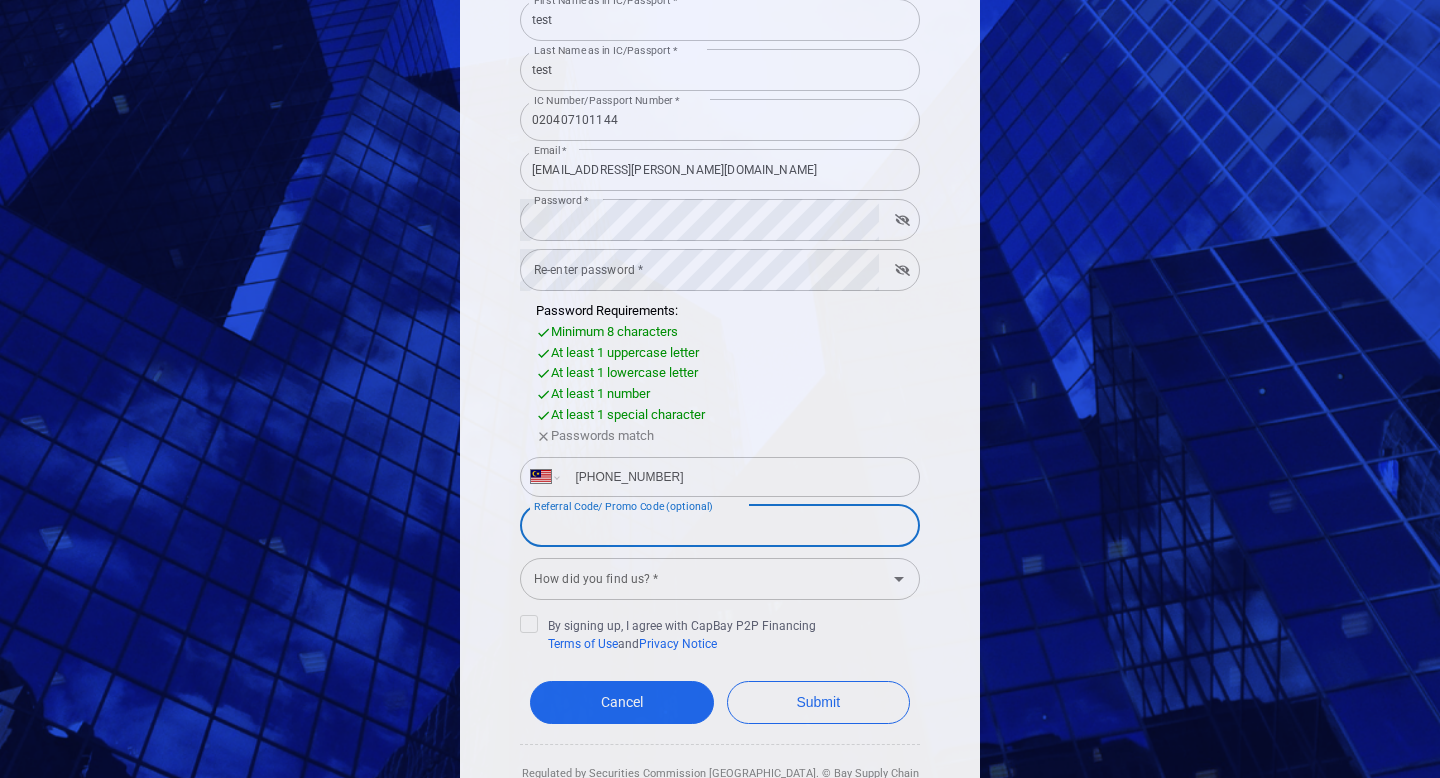 click on "Referral Code/ Promo Code (optional) Referral Code/ Promo Code (optional)" at bounding box center [720, 524] 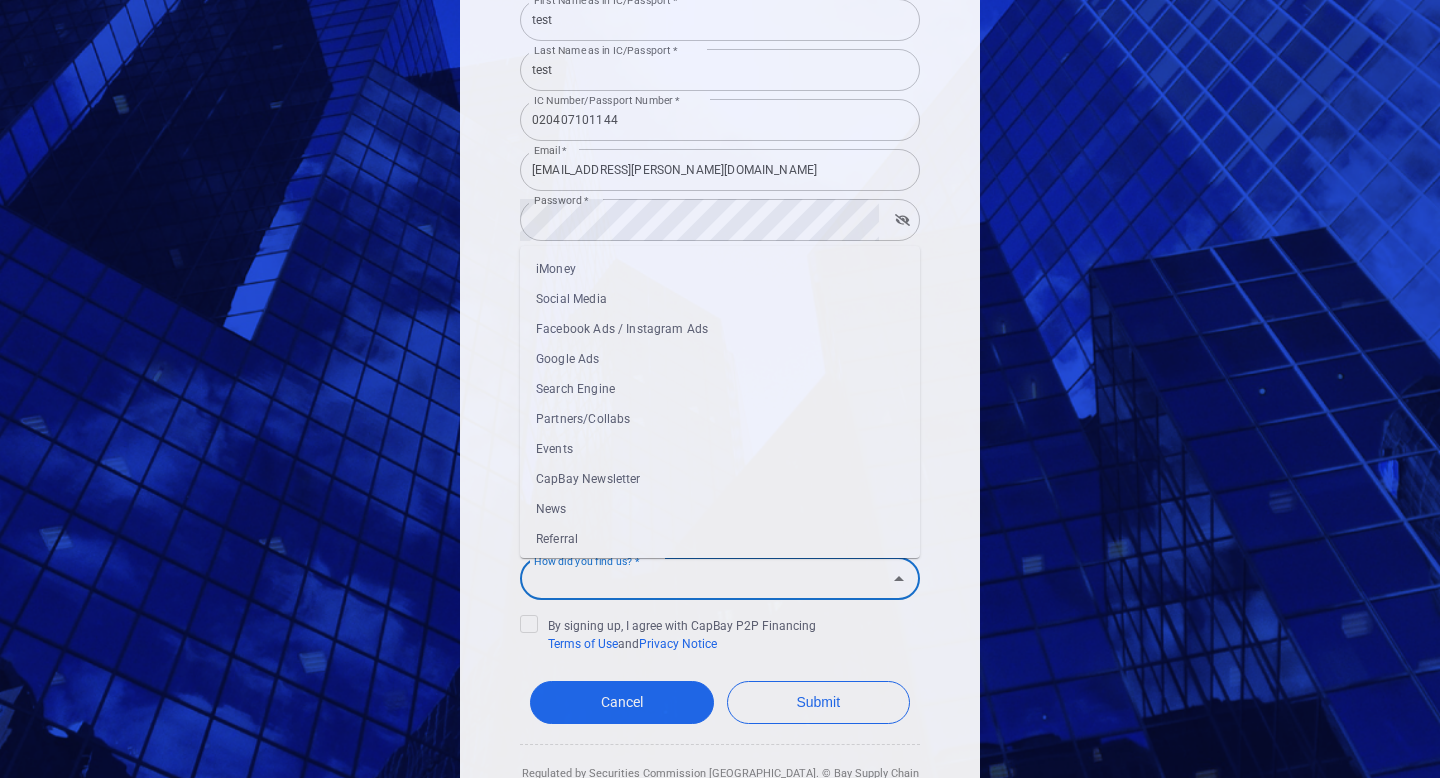 click on "Referral" at bounding box center (720, 539) 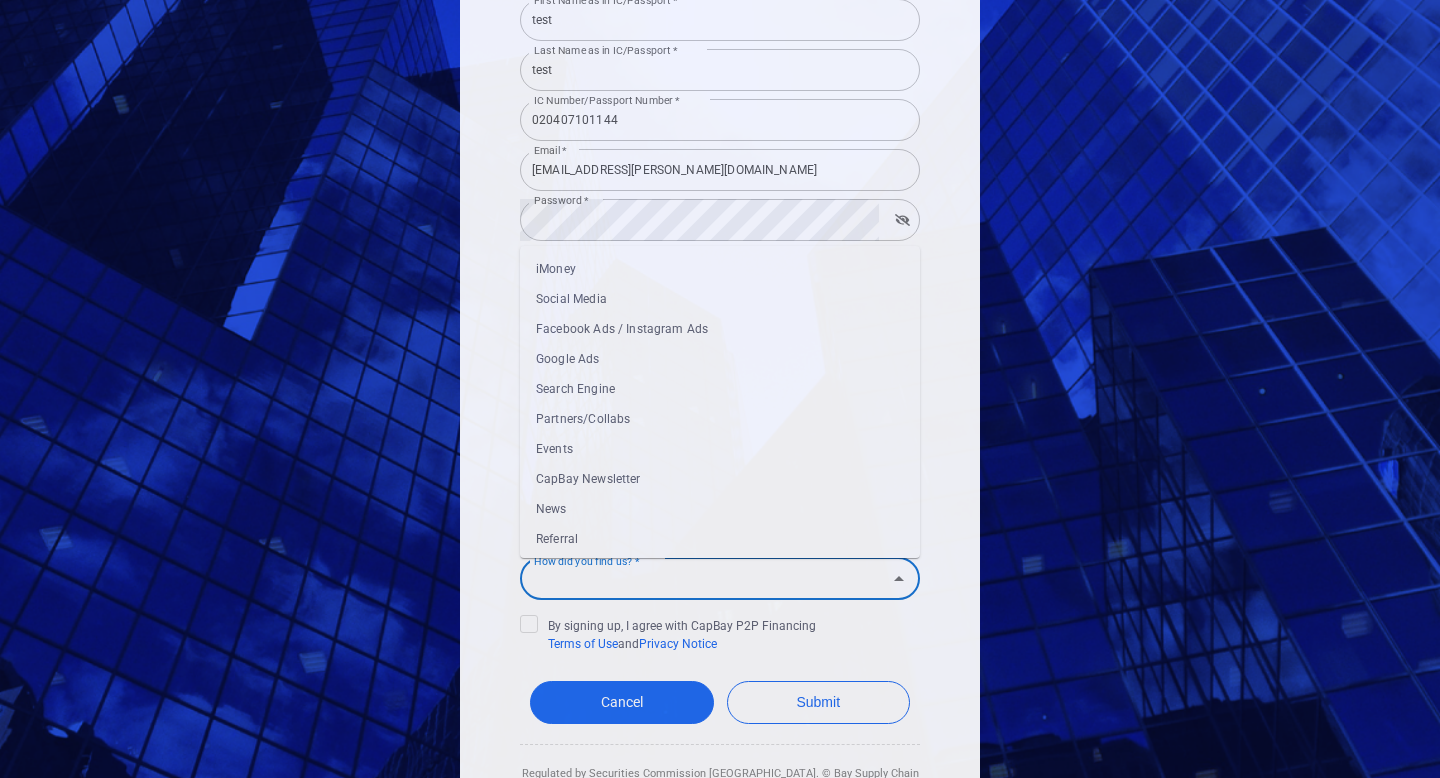 type on "Referral" 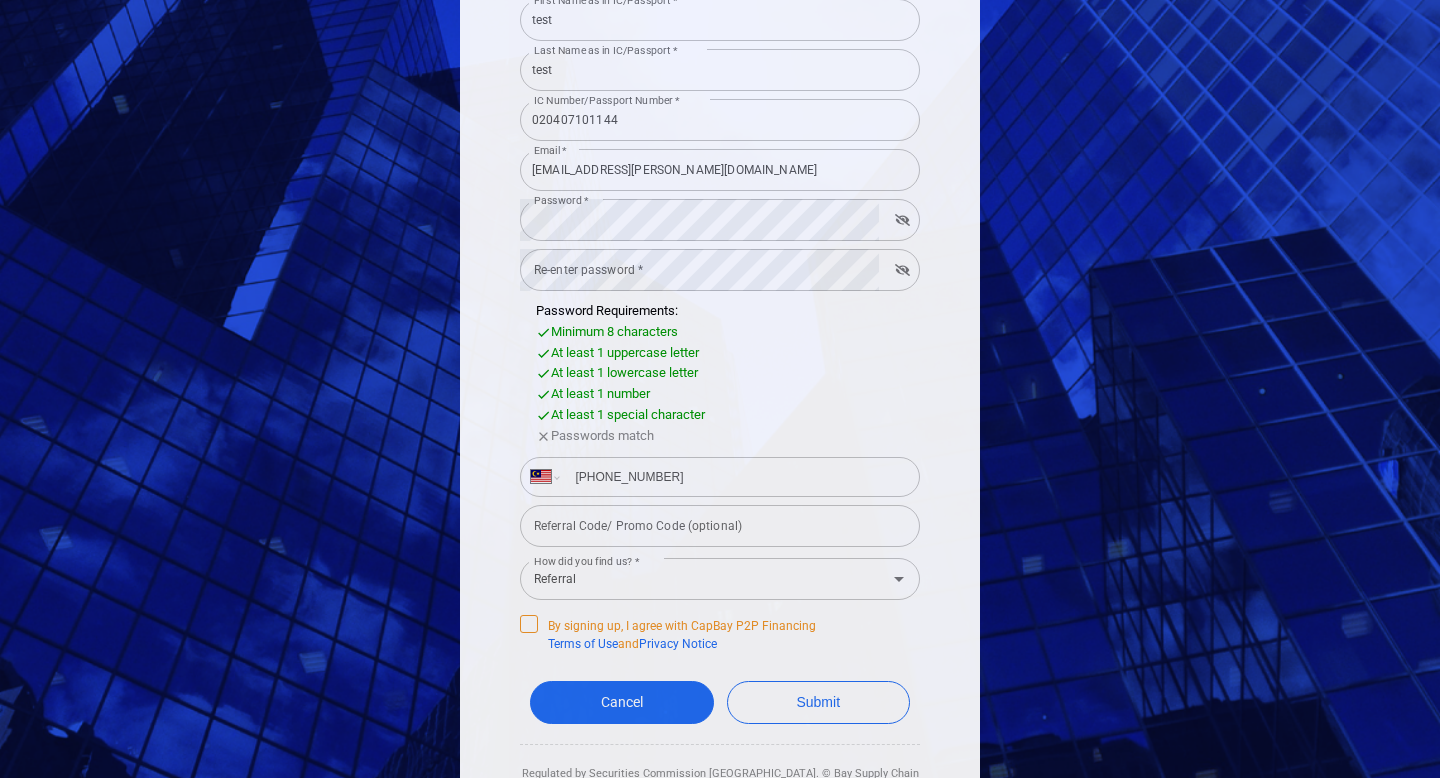 click on "By signing up, I agree with CapBay P2P Financing
Terms of Use  and
Privacy Notice" at bounding box center [668, 634] 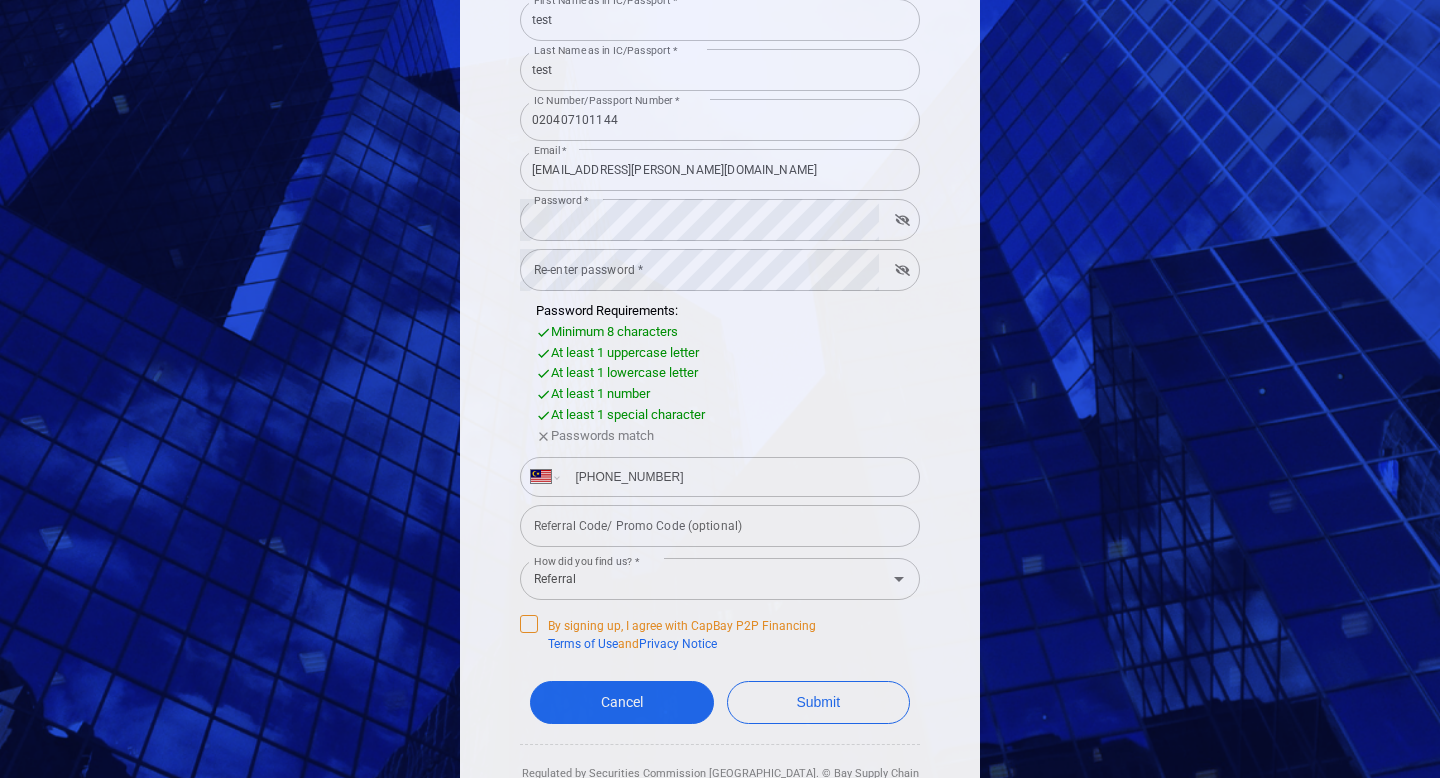 click on "By signing up, I agree with CapBay P2P Financing
Terms of Use  and
Privacy Notice" at bounding box center [0, 0] 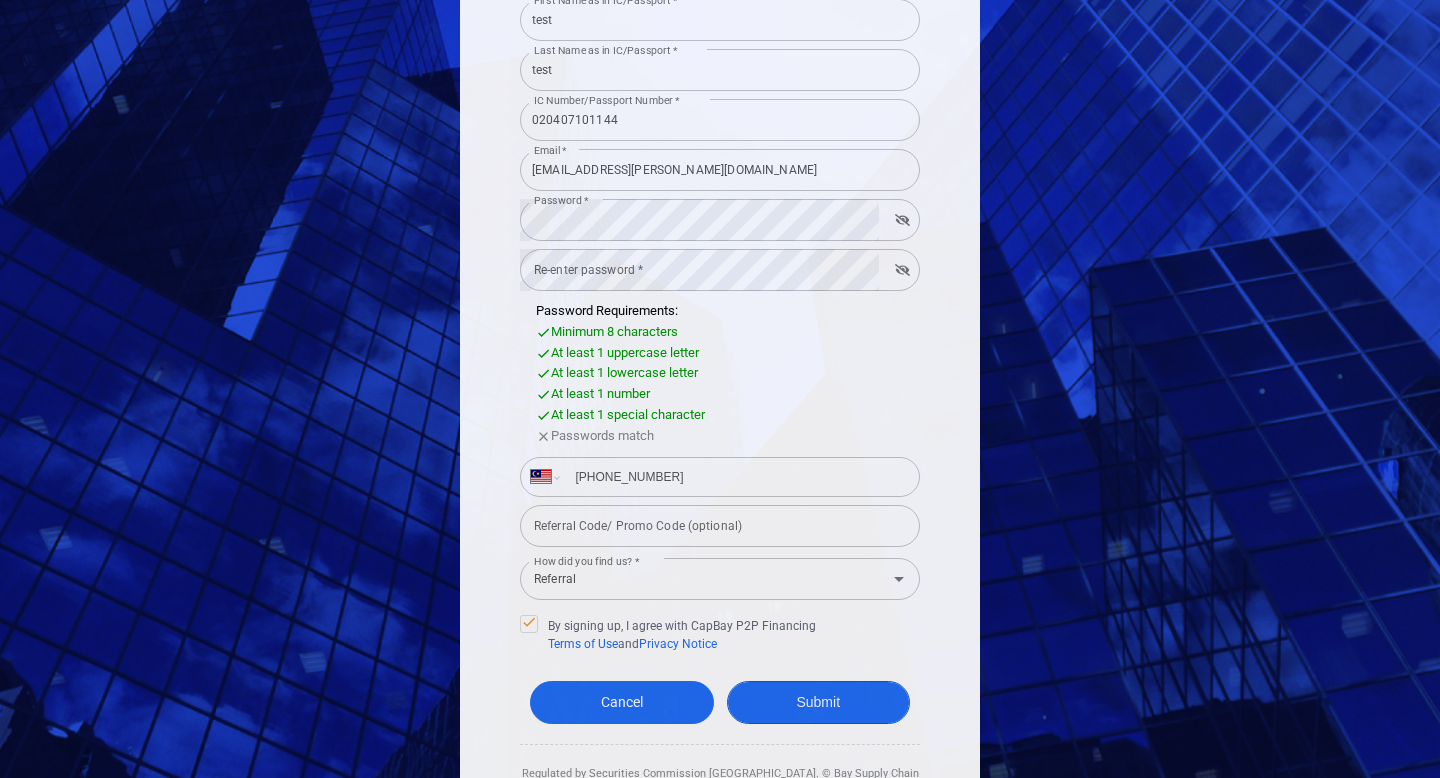 click on "Submit" at bounding box center (819, 702) 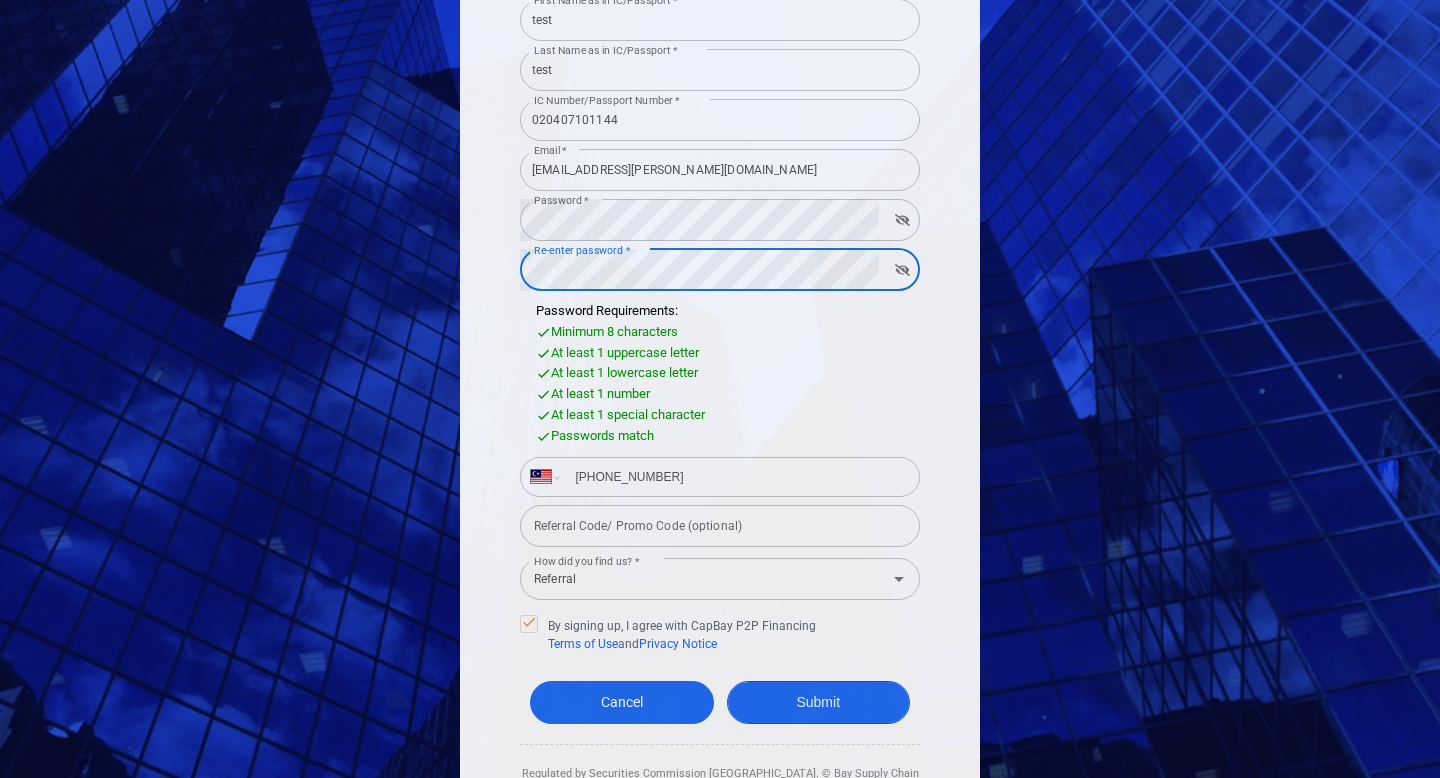 click on "Submit" at bounding box center (819, 702) 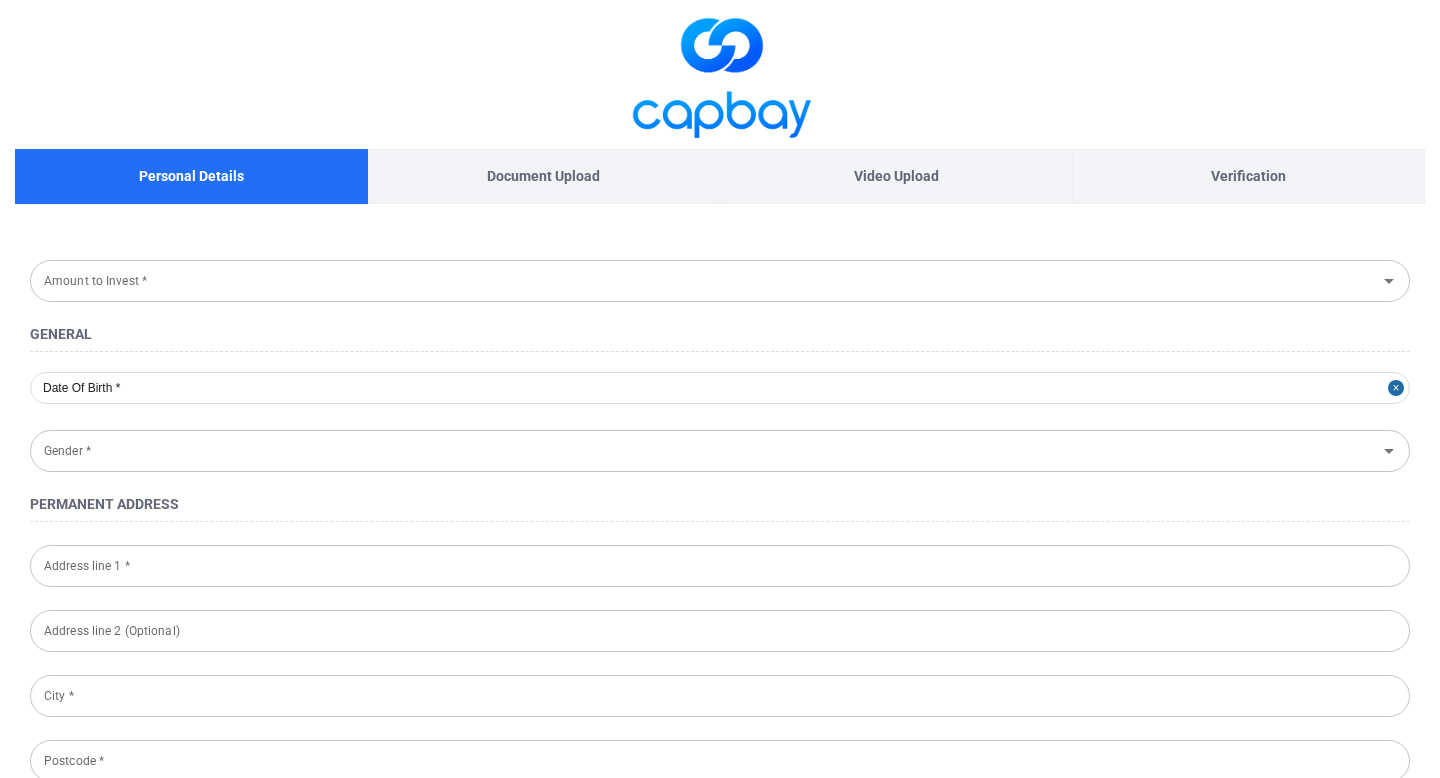 type on "[DATE]" 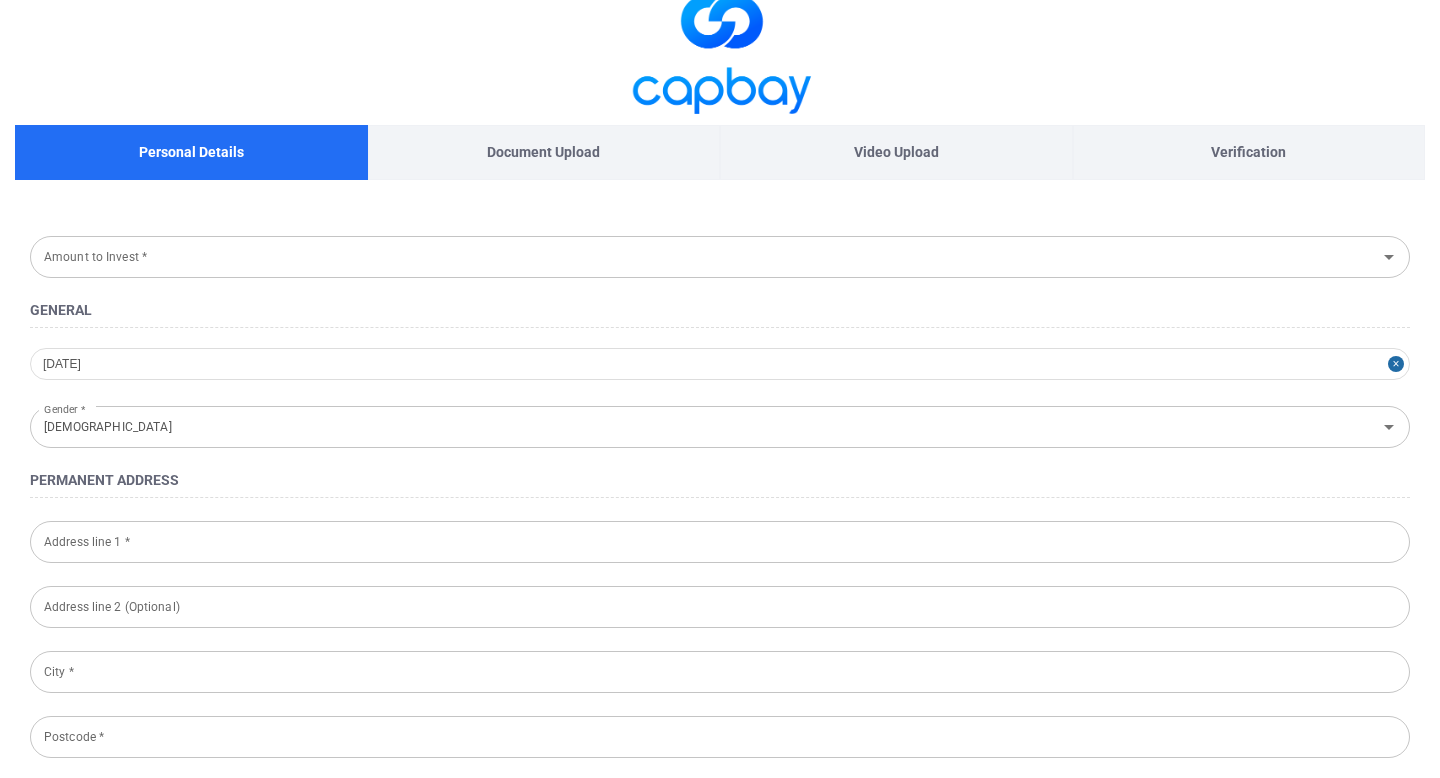 scroll, scrollTop: 0, scrollLeft: 0, axis: both 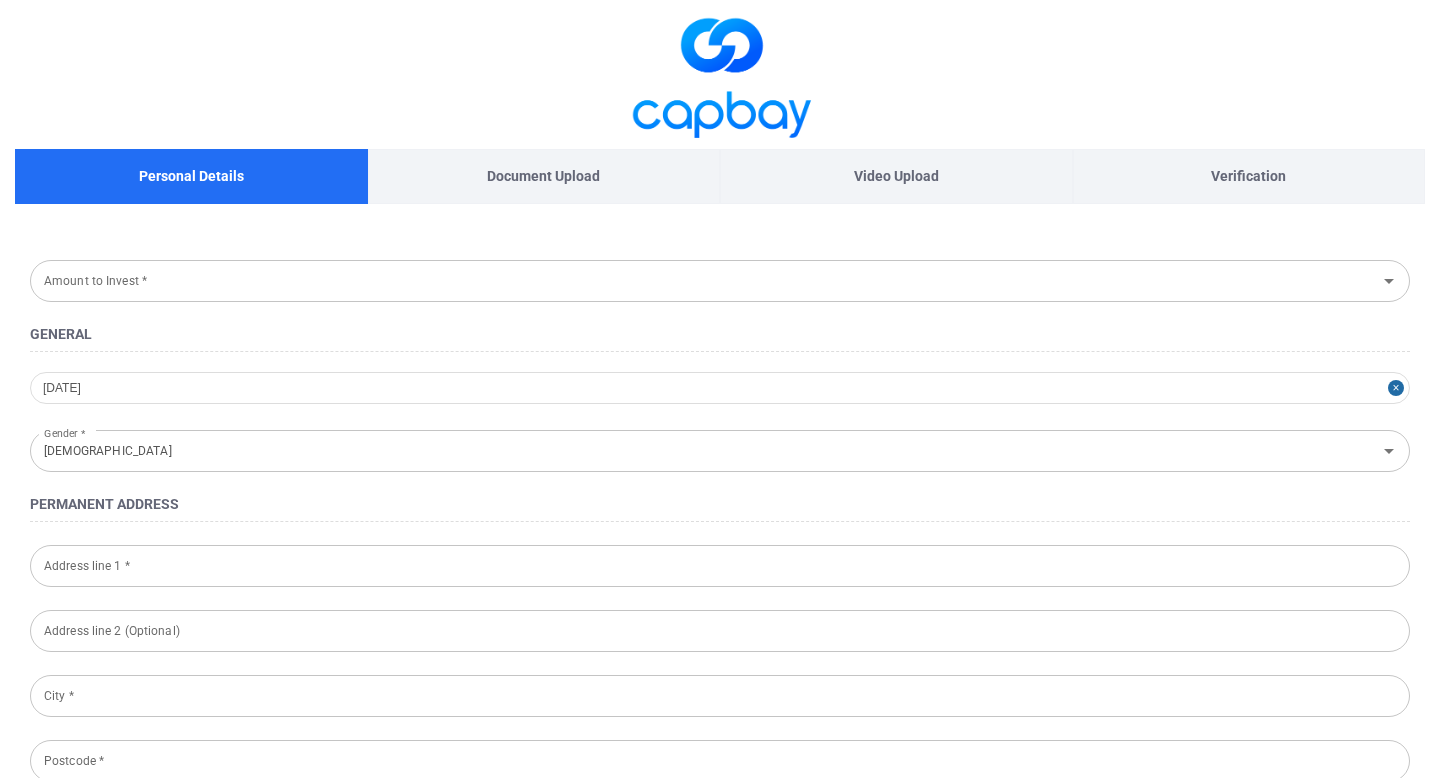 click on "Document Upload" at bounding box center [544, 176] 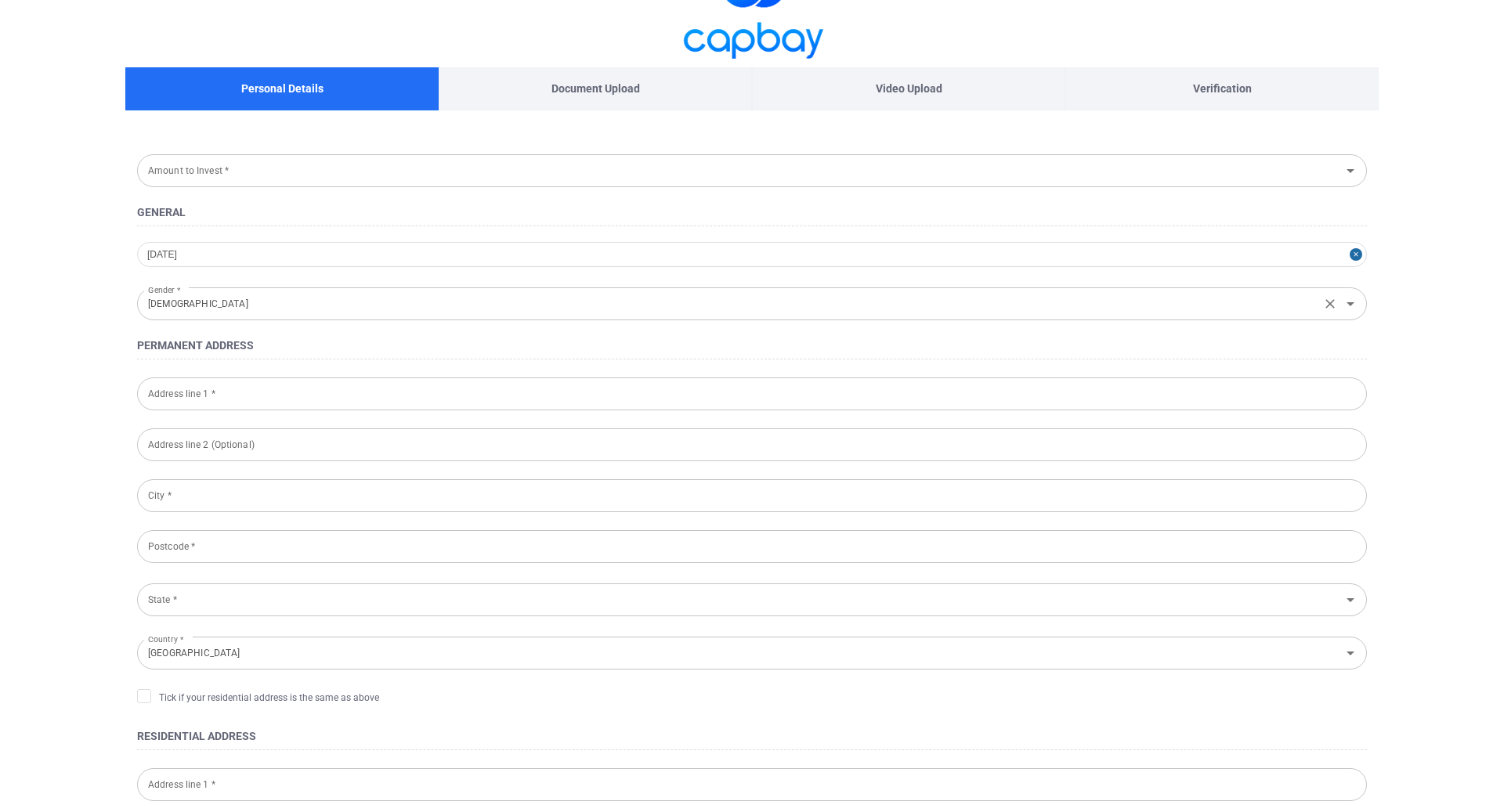 scroll, scrollTop: 0, scrollLeft: 0, axis: both 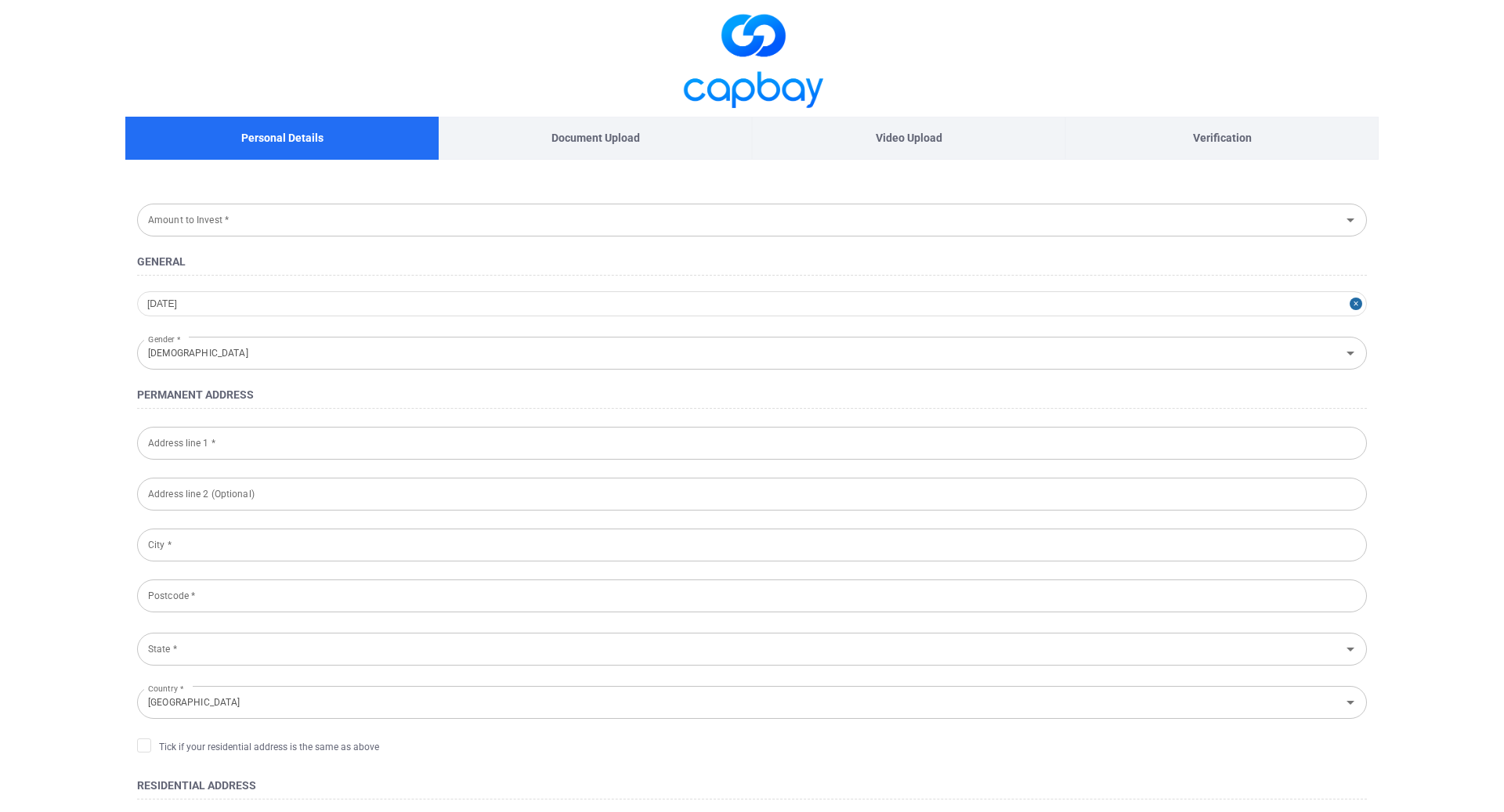 click at bounding box center [752, 58] 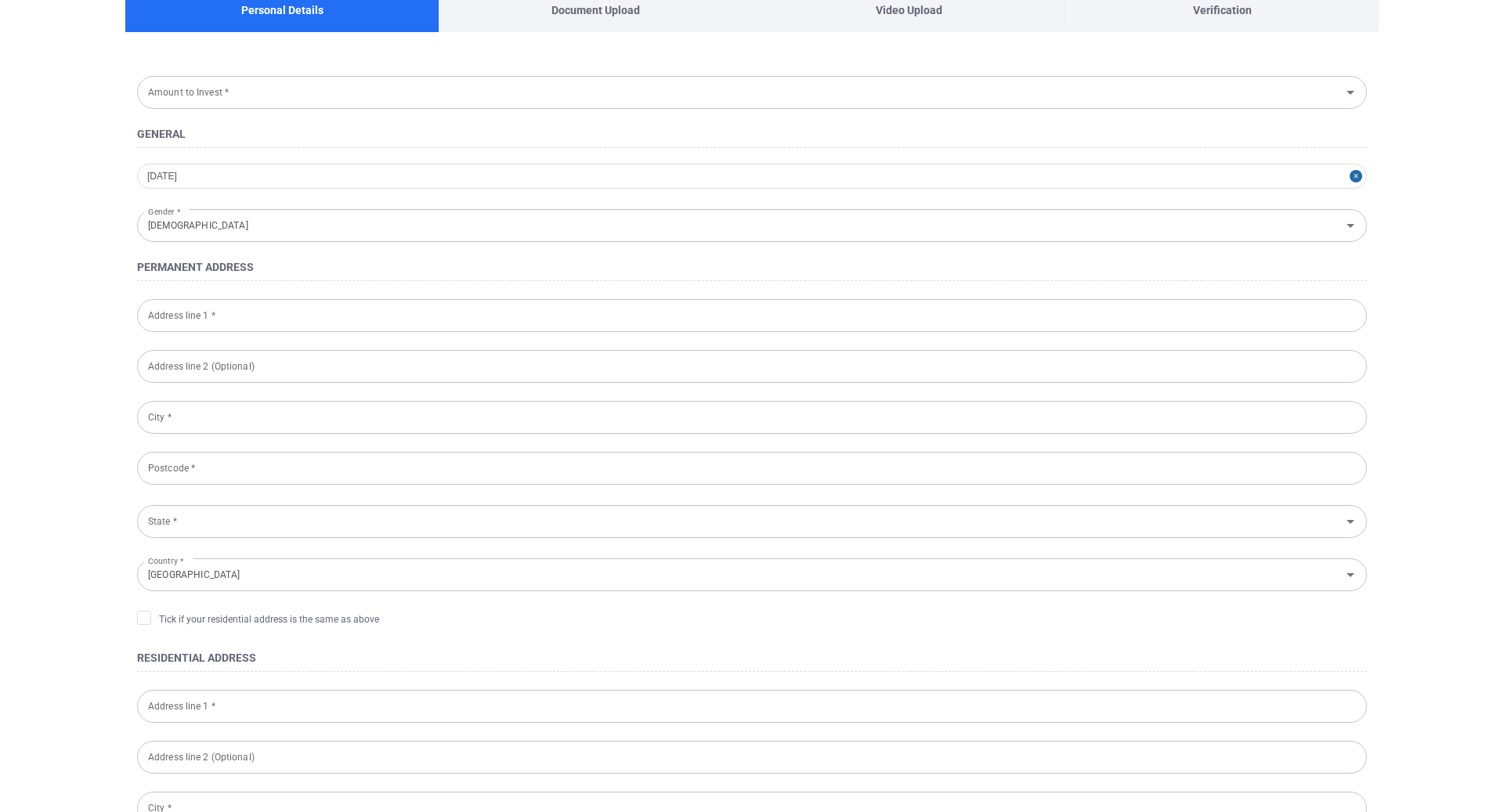 scroll, scrollTop: 0, scrollLeft: 0, axis: both 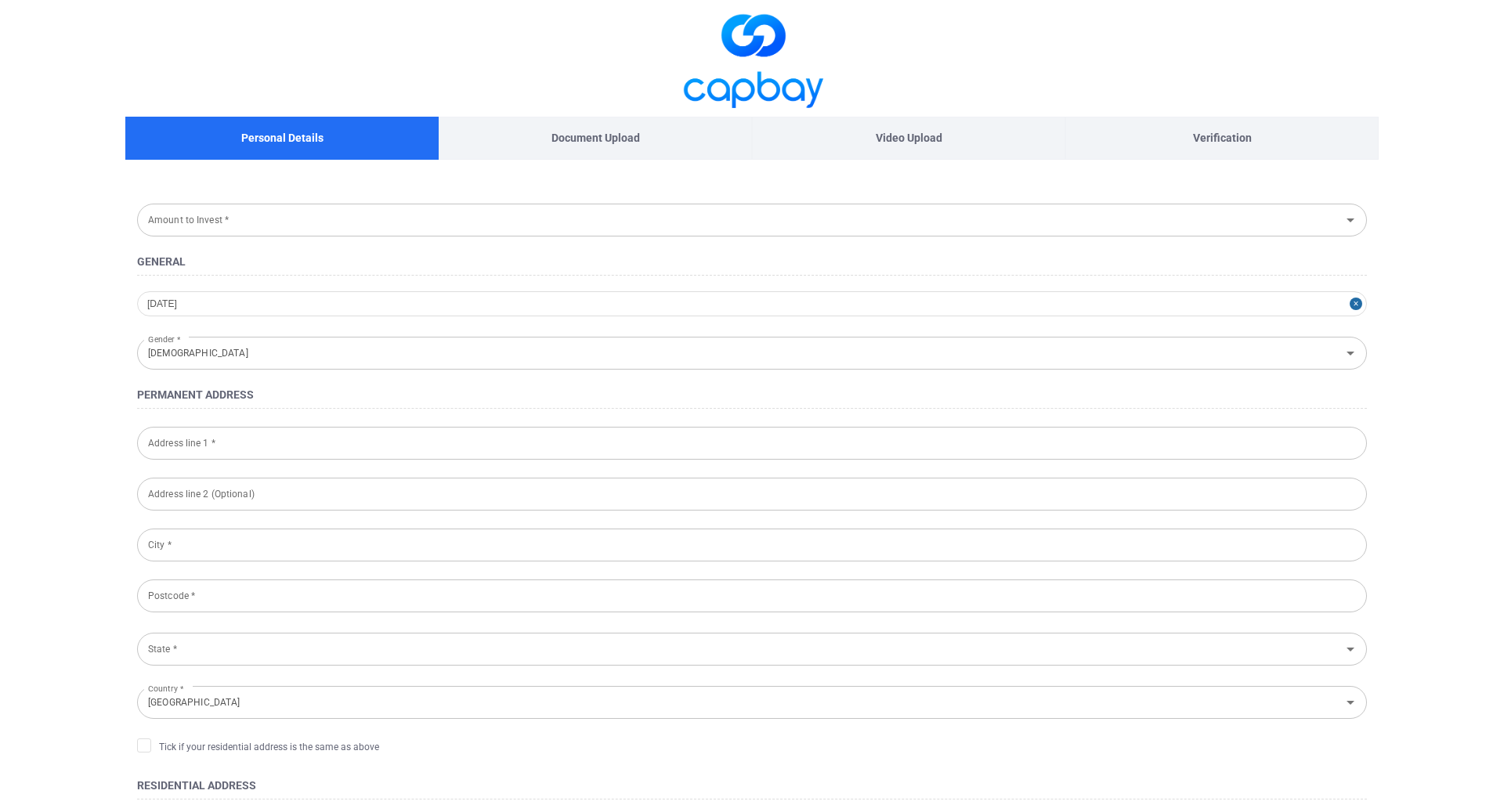 click on "Amount to Invest *" at bounding box center [739, 219] 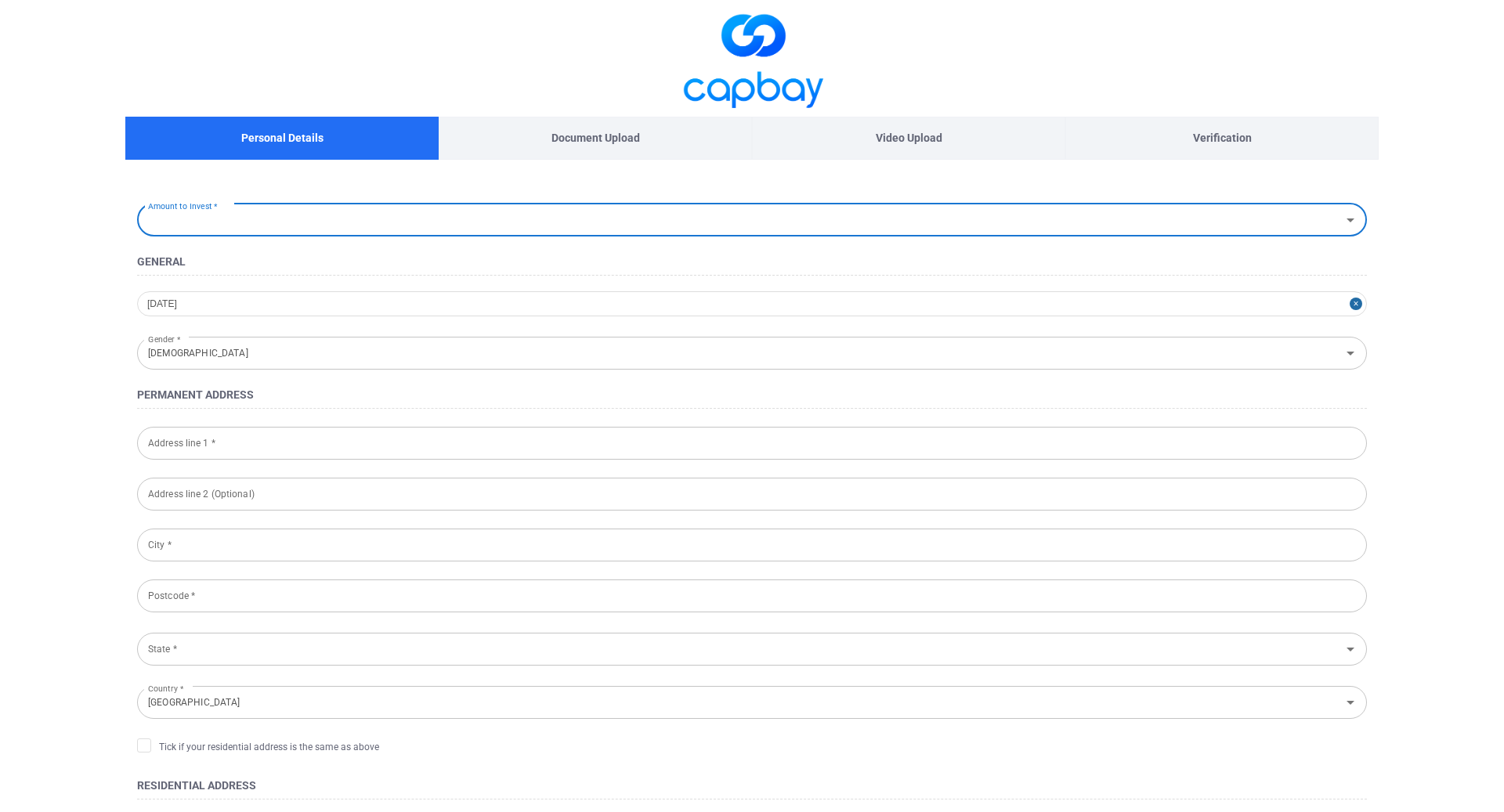 click on "Amount to Invest *" at bounding box center (739, 219) 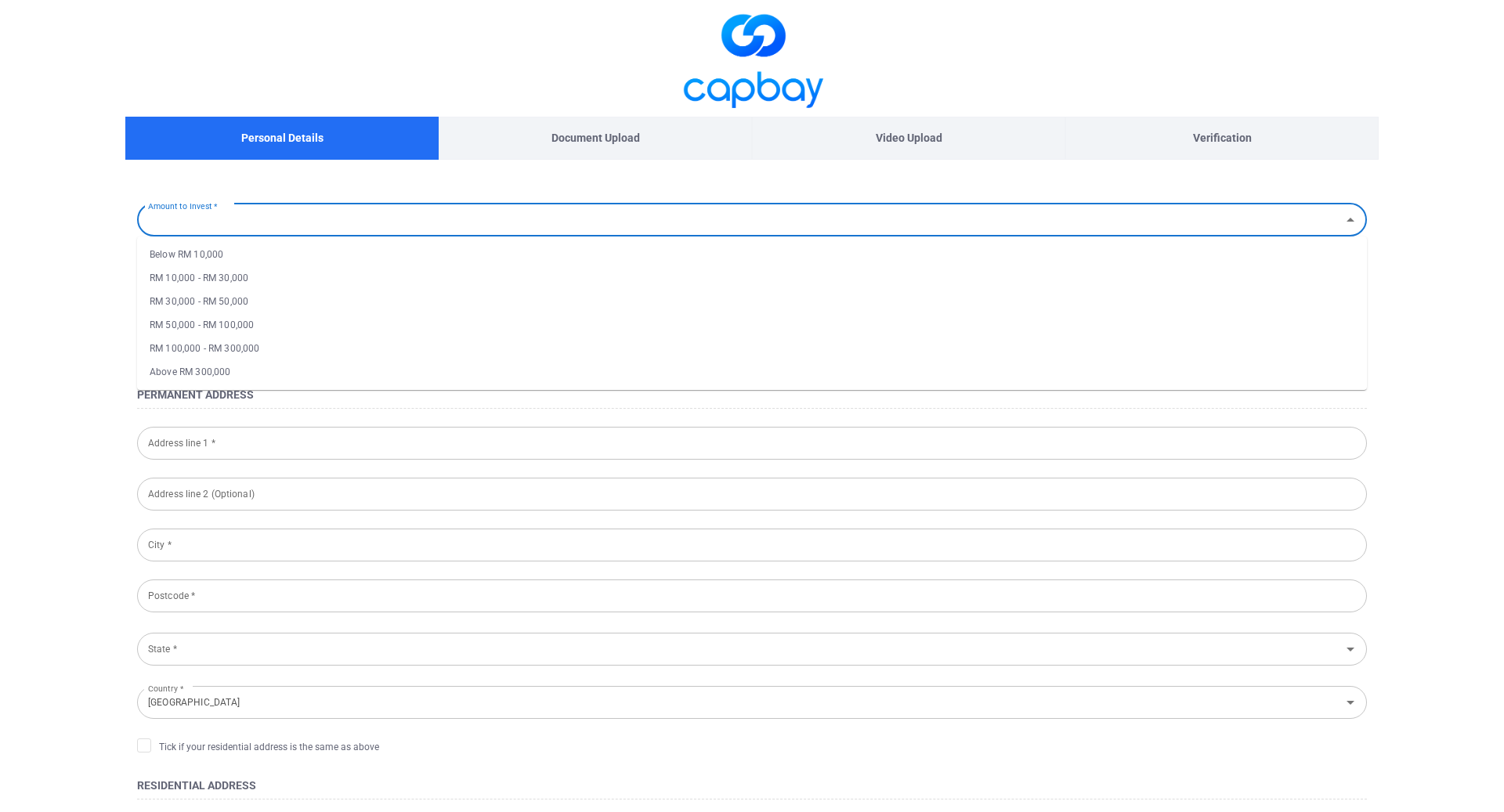 click on "RM 10,000 - RM 30,000" at bounding box center [752, 278] 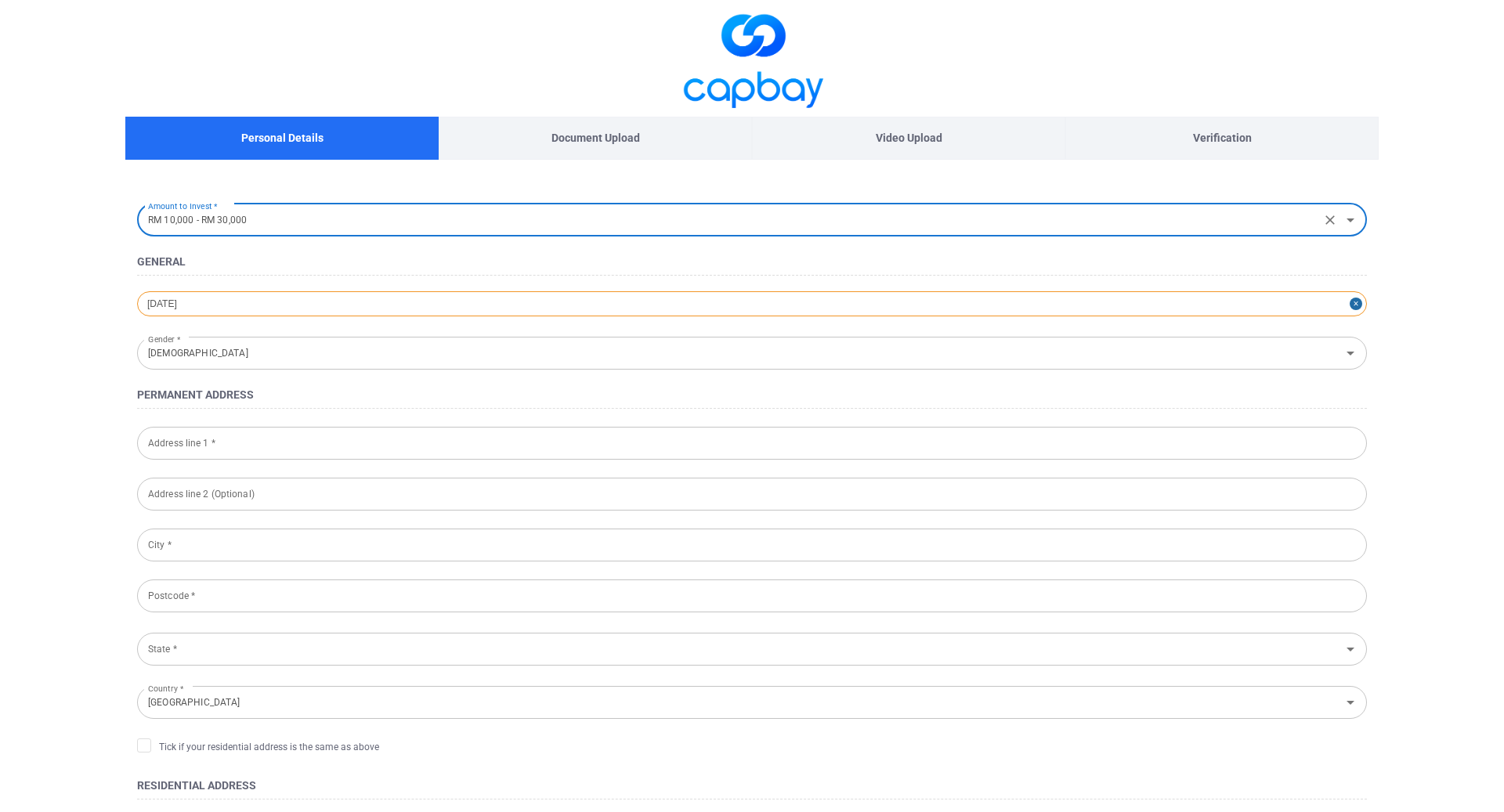 click on "[DATE]" at bounding box center [752, 304] 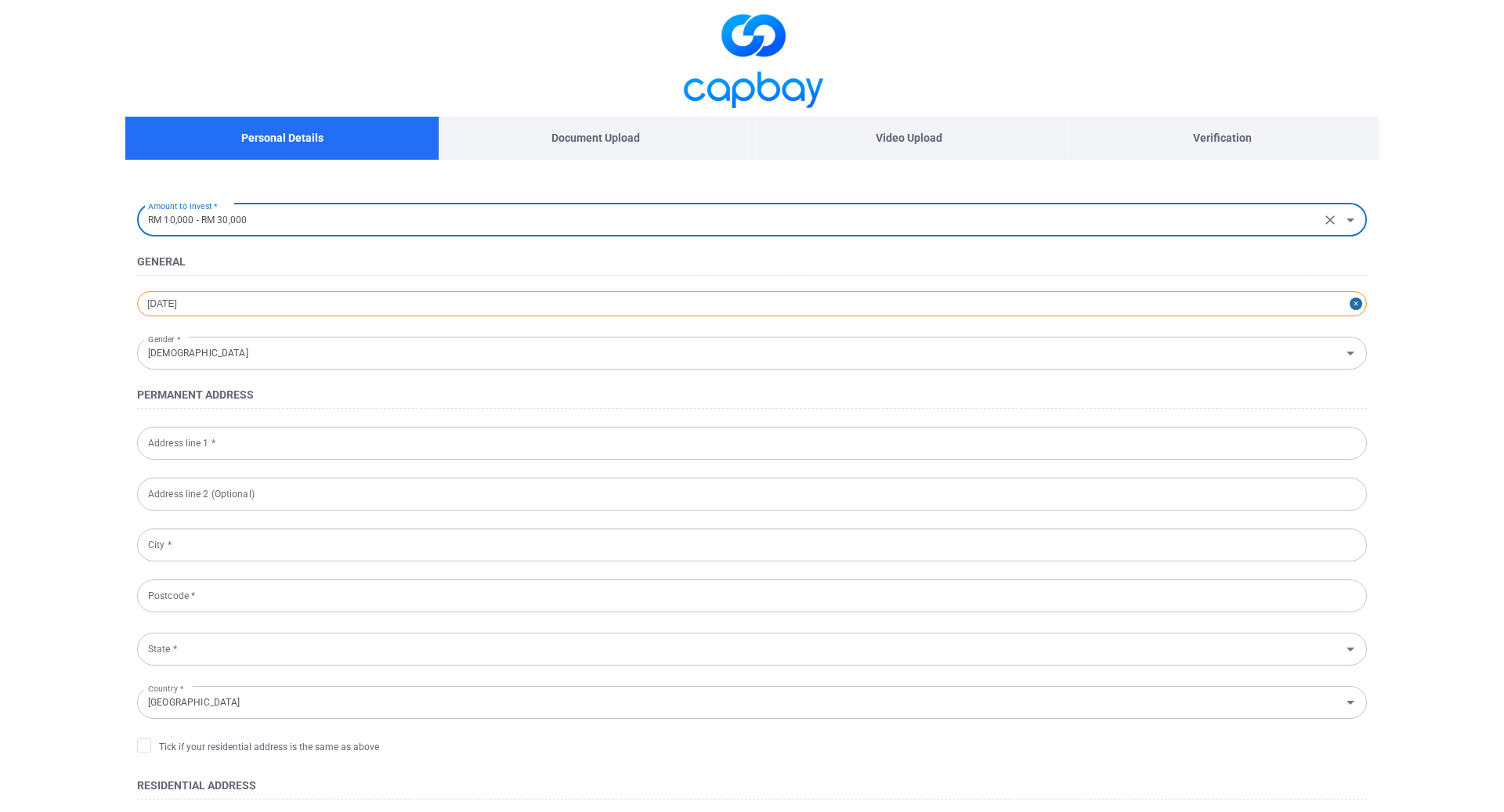 select on "3" 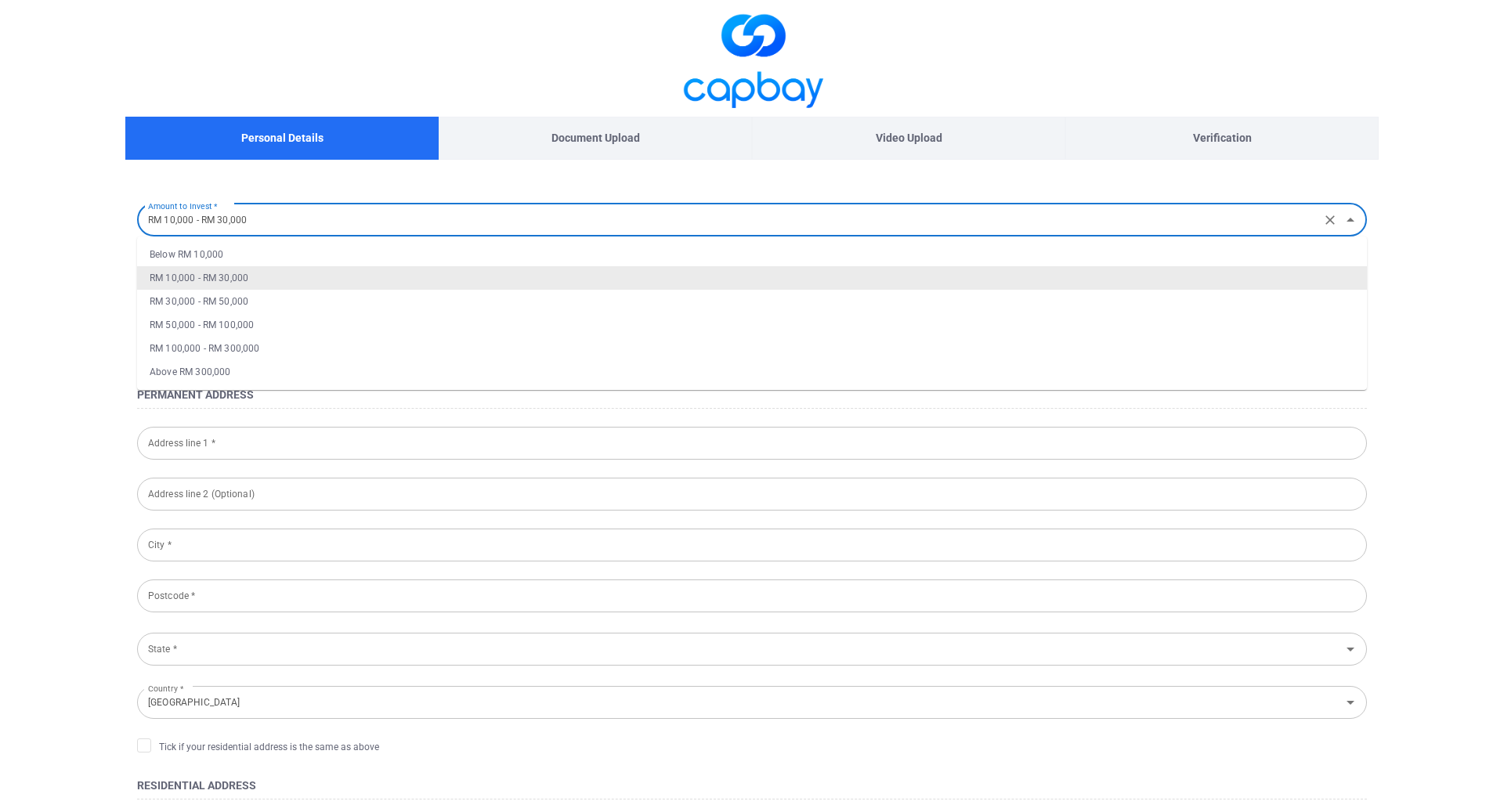 click on "RM 10,000 - RM 30,000" at bounding box center [728, 219] 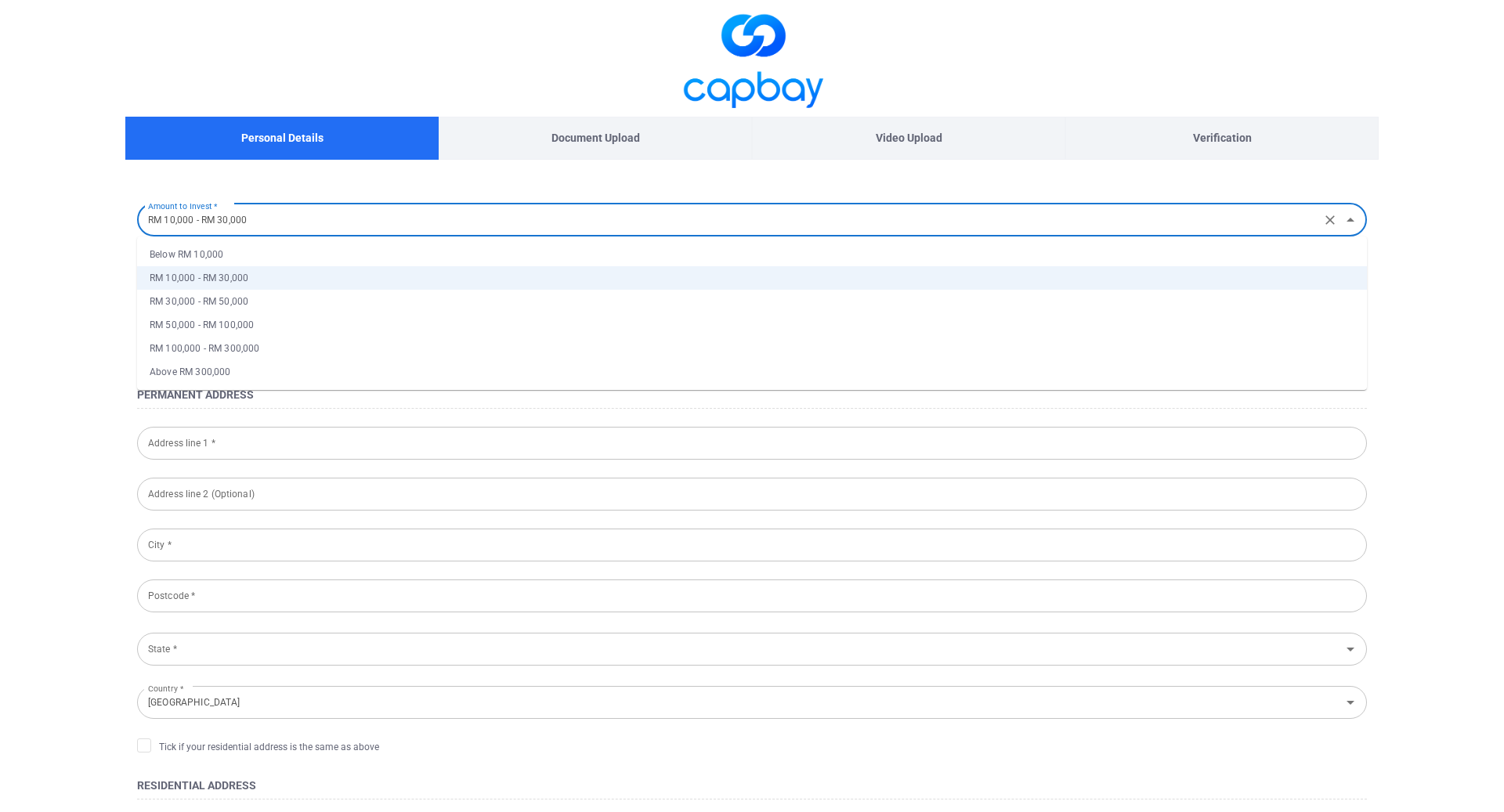 click on "RM 30,000 - RM 50,000" at bounding box center (752, 301) 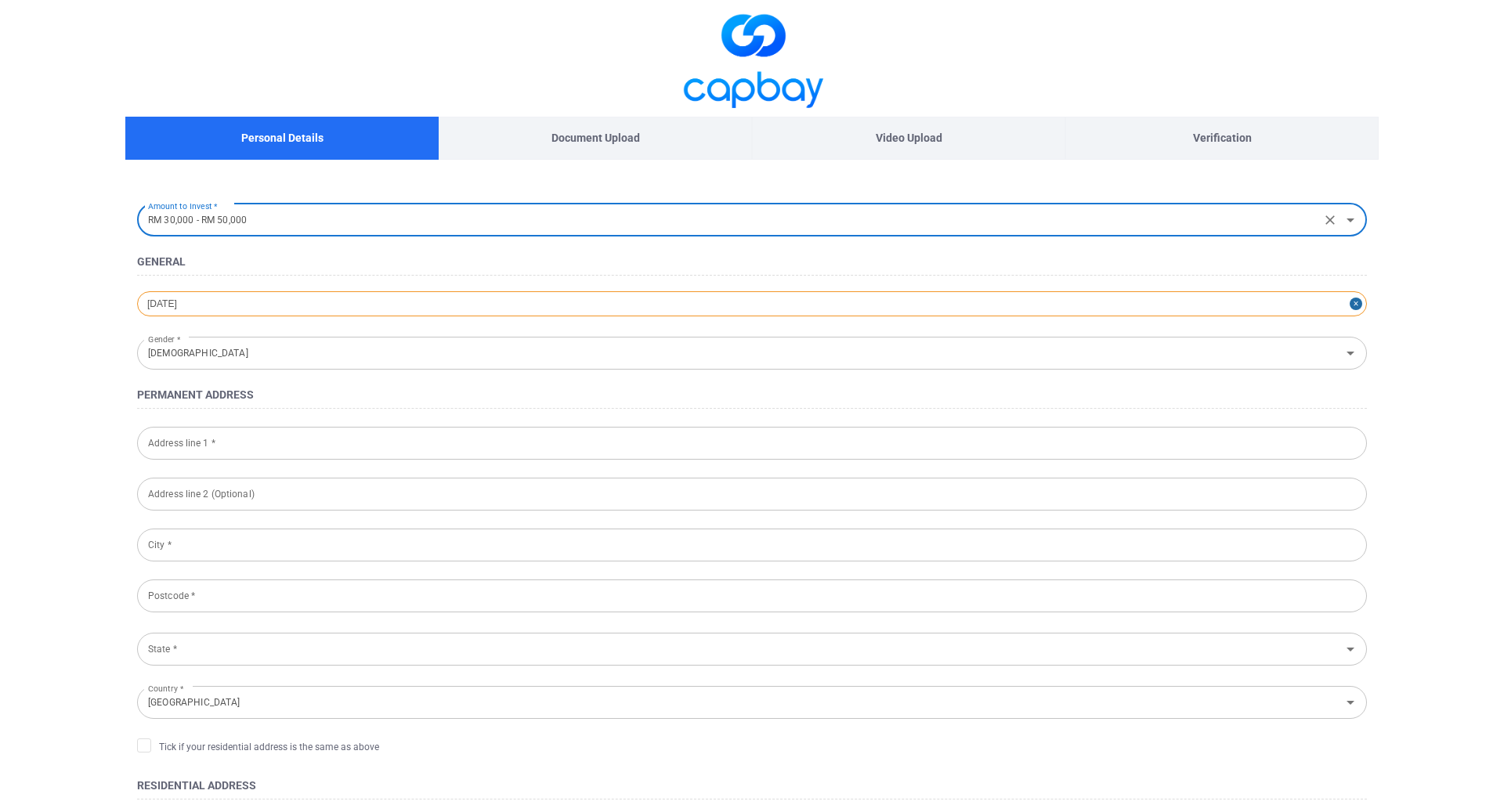 select on "3" 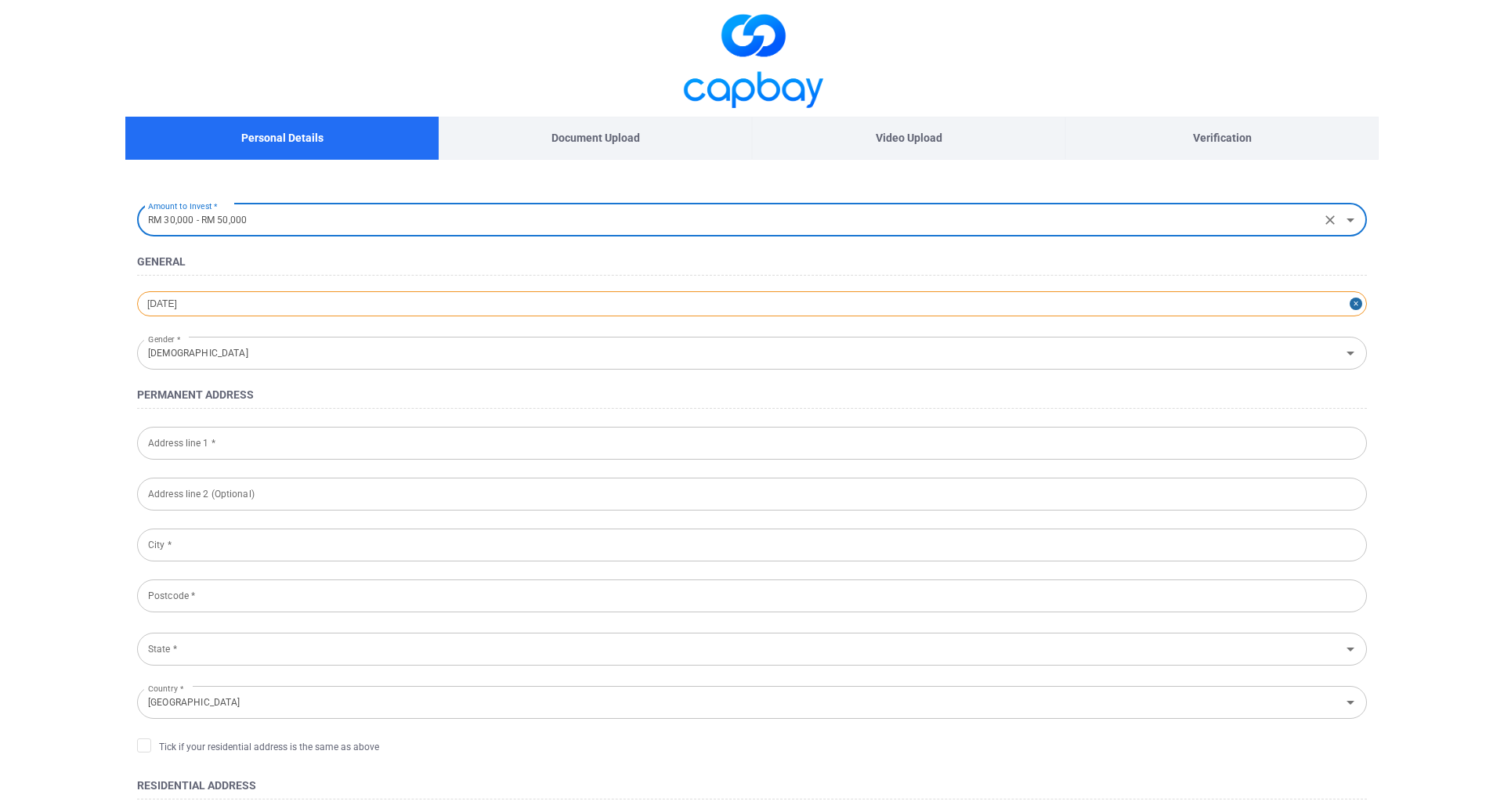 select on "2002" 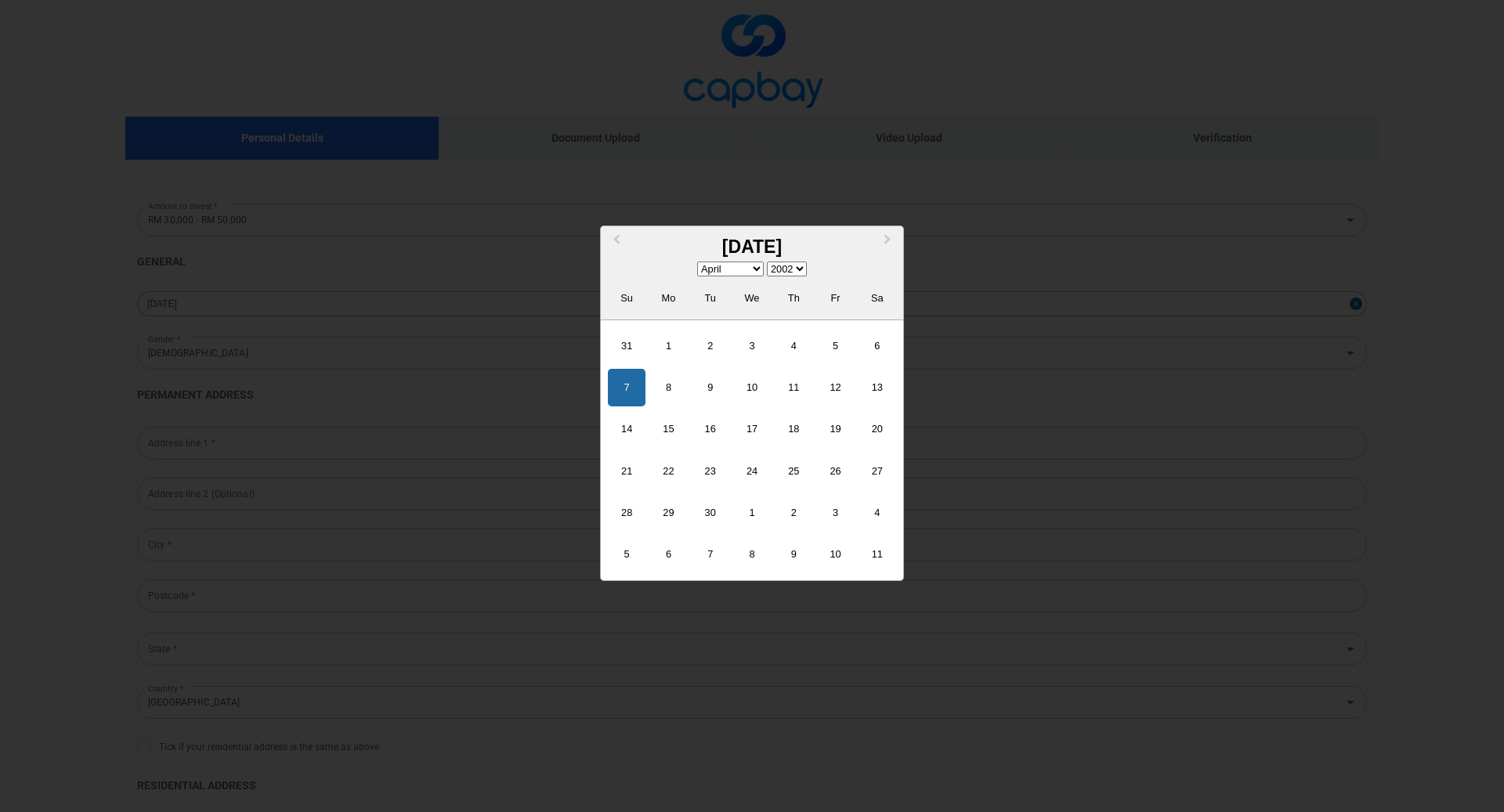 click on "[DATE] Previous Month Next Month April [DATE] February March April May June July August September October November [DATE] 1901 1902 1903 1904 1905 1906 1907 1908 1909 1910 1911 1912 1913 1914 1915 1916 1917 1918 1919 1920 1921 1922 1923 1924 1925 1926 1927 1928 1929 1930 1931 1932 1933 1934 1935 1936 1937 1938 1939 1940 1941 1942 1943 1944 1945 1946 1947 1948 1949 1950 1951 1952 1953 1954 1955 1956 1957 1958 1959 1960 1961 1962 1963 1964 1965 1966 1967 1968 1969 1970 1971 1972 1973 1974 1975 1976 1977 1978 1979 1980 1981 1982 1983 1984 1985 1986 1987 1988 1989 1990 1991 1992 1993 1994 1995 1996 1997 1998 1999 2000 2001 2002 2003 2004 2005 2006 2007 Su Mo Tu We Th Fr Sa 31 1 2 3 4 5 6 7 8 9 10 11 12 13 14 15 16 17 18 19 20 21 22 23 24 25 26 27 28 29 30 1 2 3 4 5 6 7 8 9 10 11" at bounding box center (752, 304) 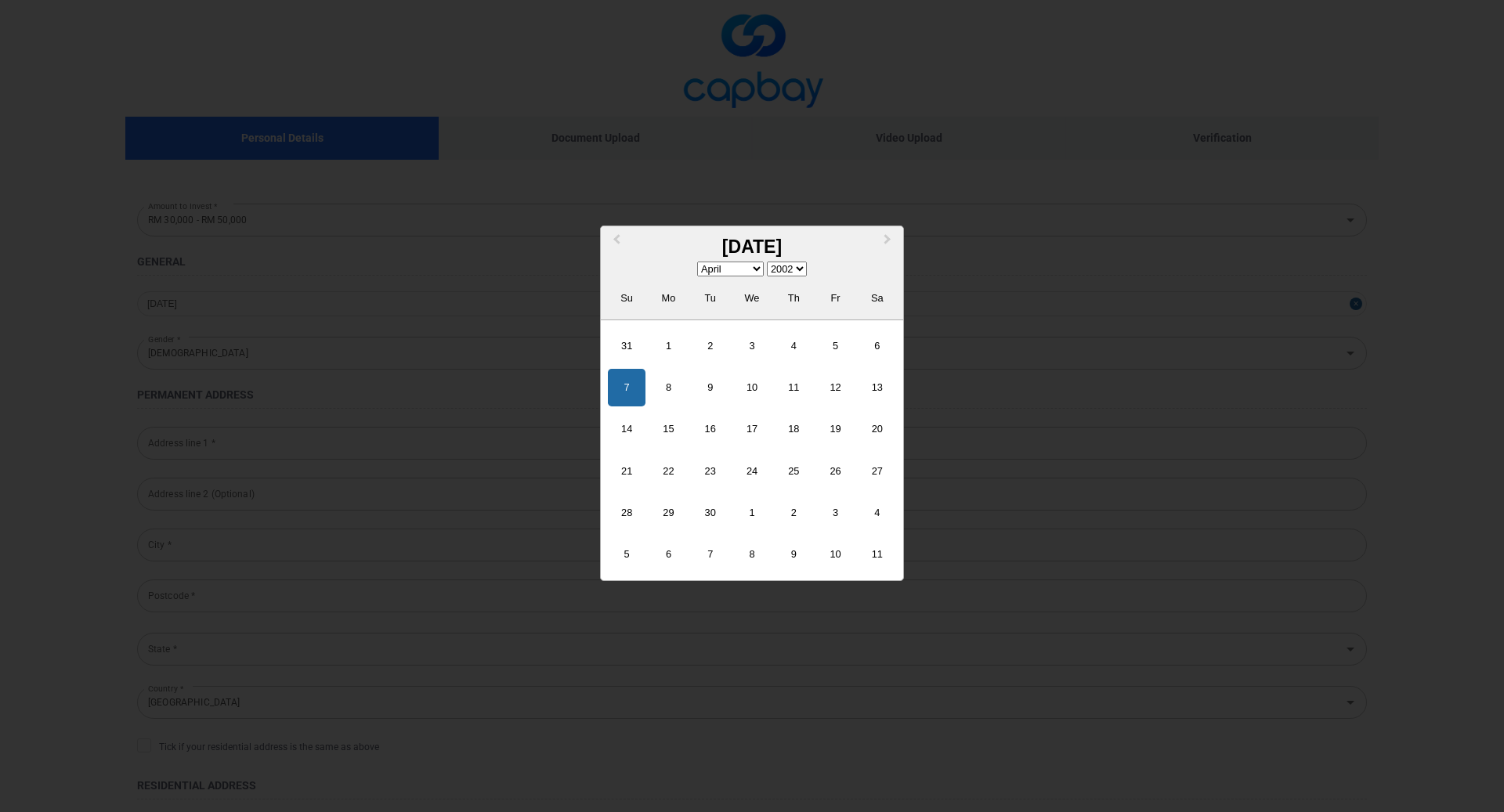 click on "7 8 9 10 11 12 13" at bounding box center [752, 387] 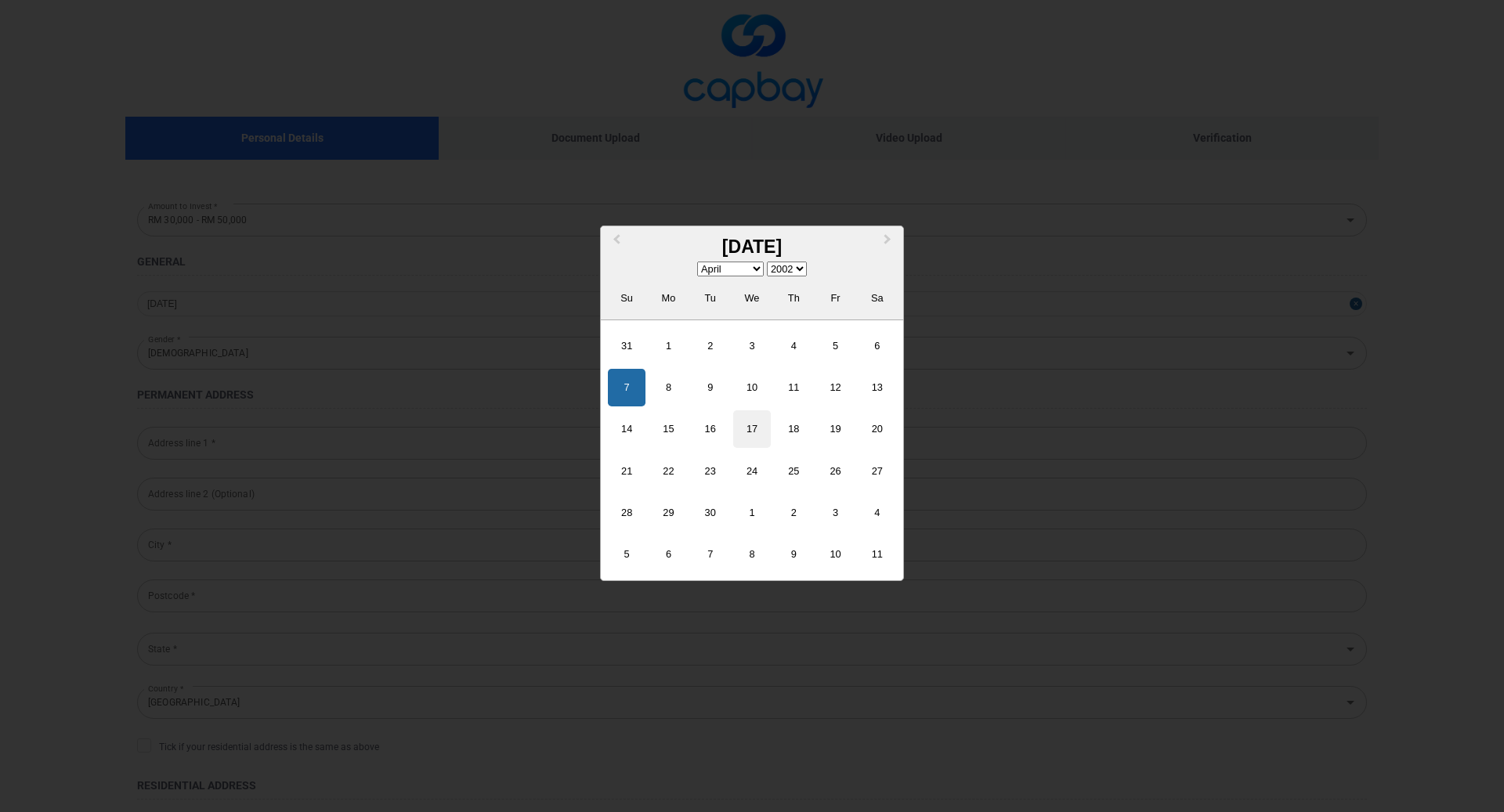 click on "17" at bounding box center [752, 429] 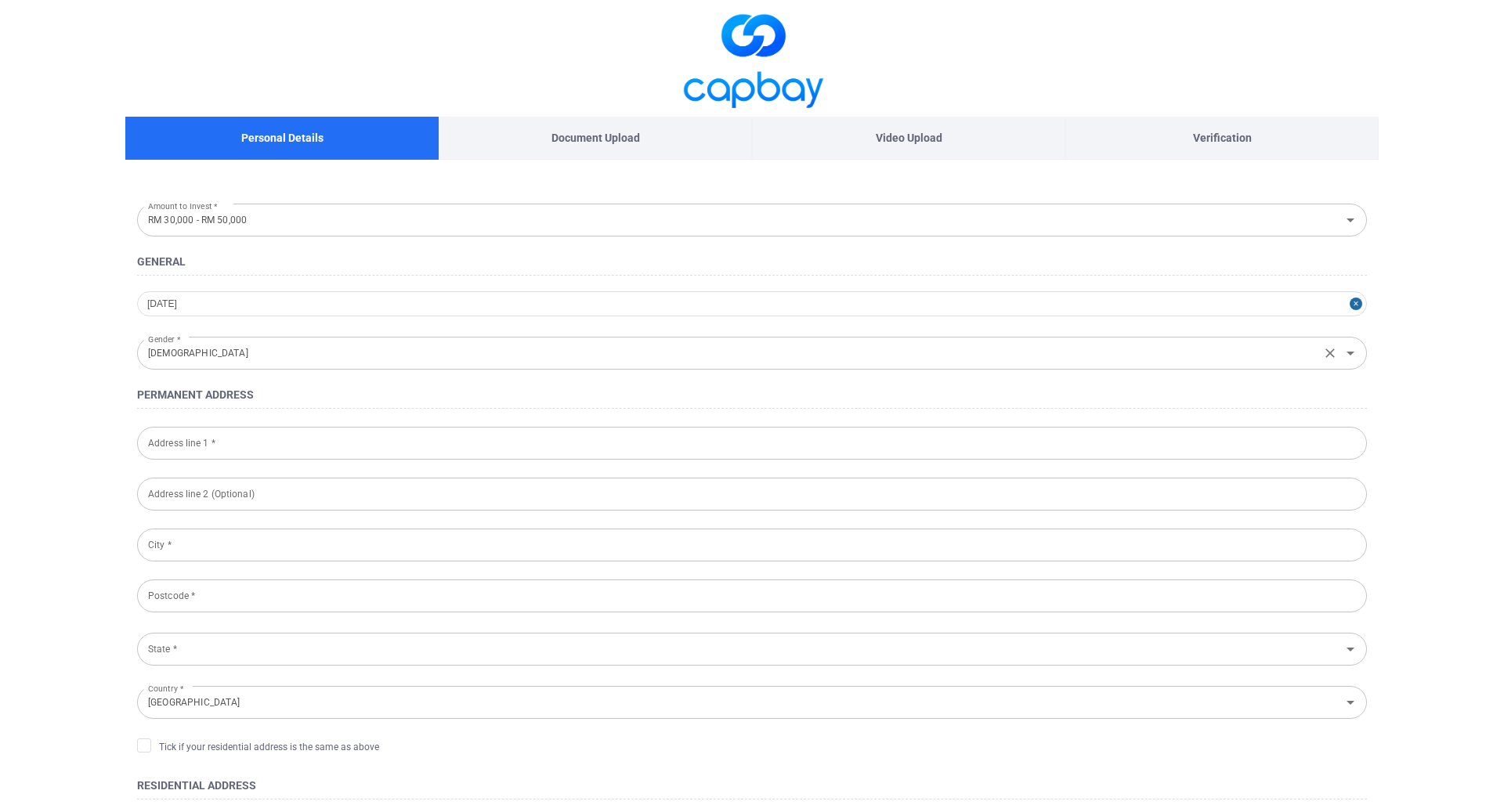 click on "[DEMOGRAPHIC_DATA]" at bounding box center (728, 352) 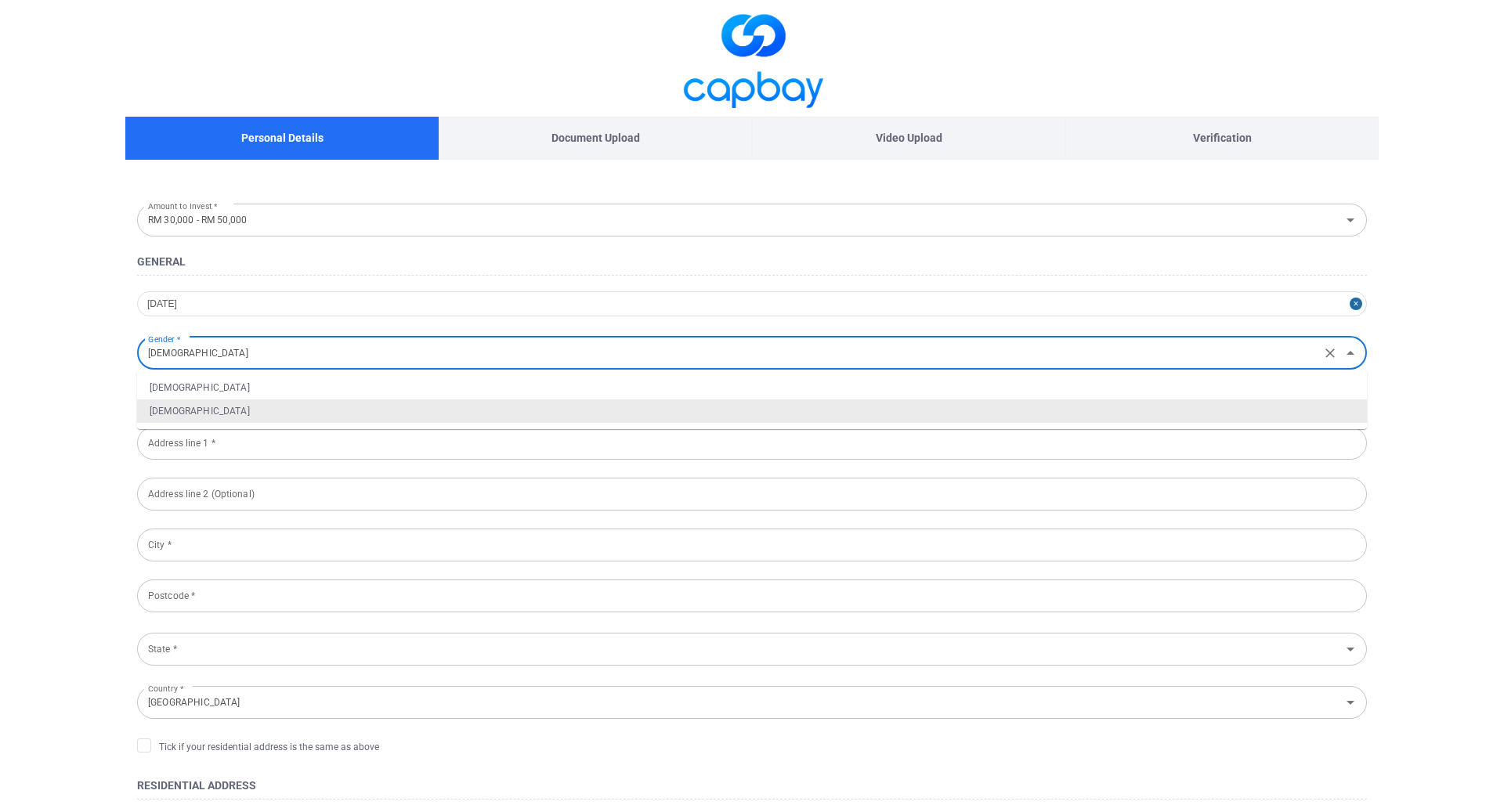 click on "[DEMOGRAPHIC_DATA]" at bounding box center [728, 352] 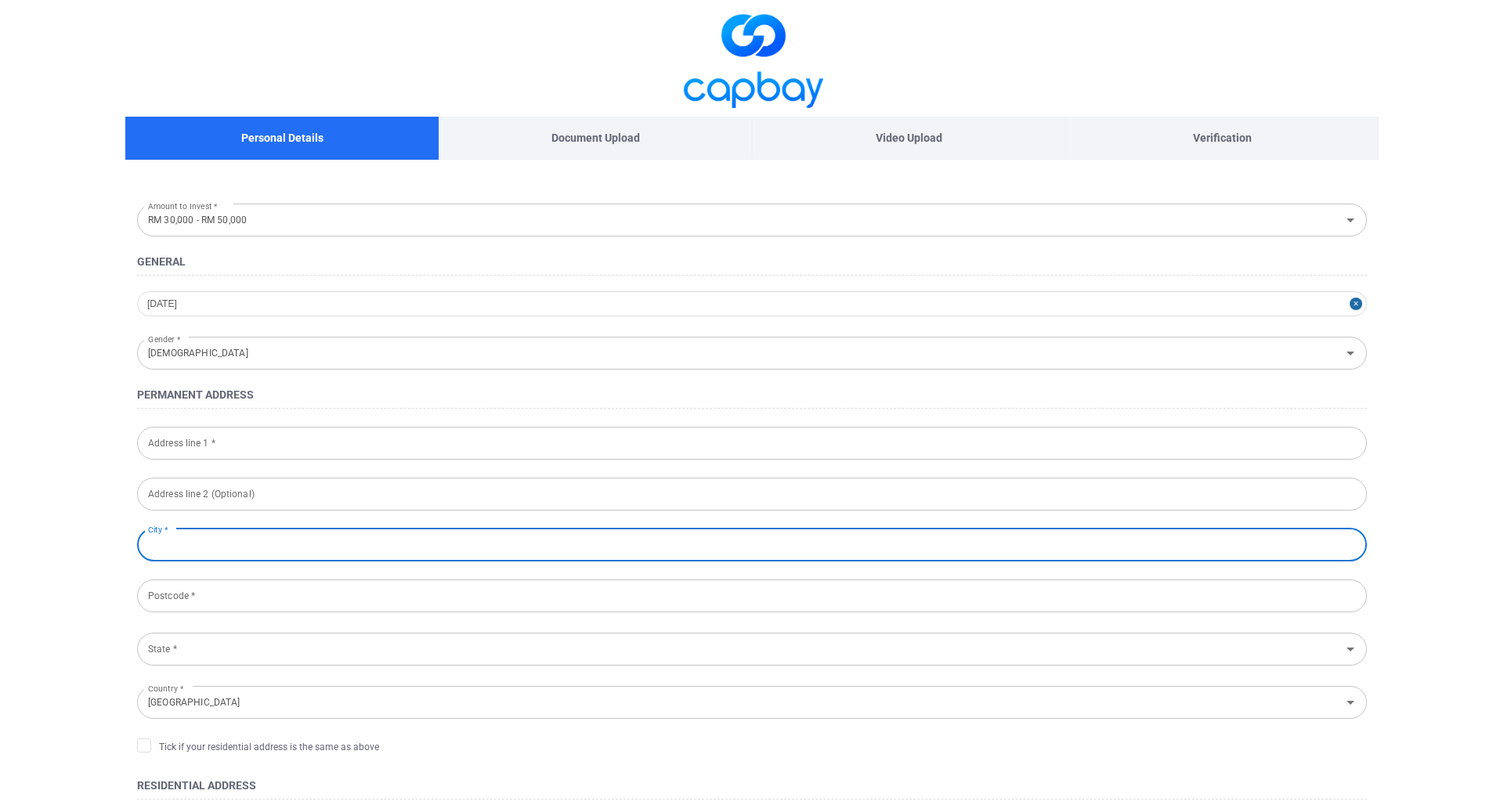 click on "Address line 1 *" at bounding box center [752, 443] 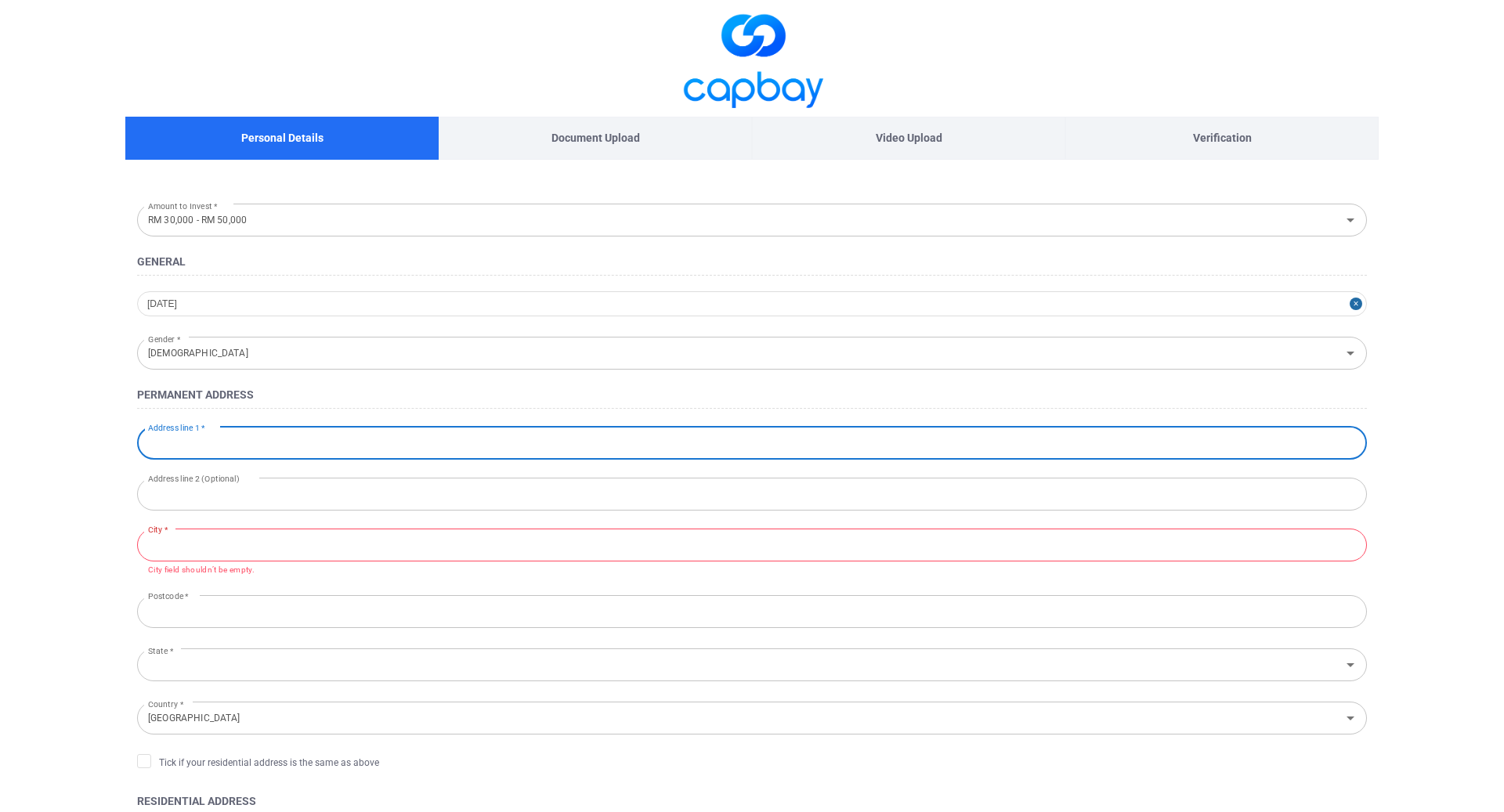 type on "[STREET_ADDRESS]" 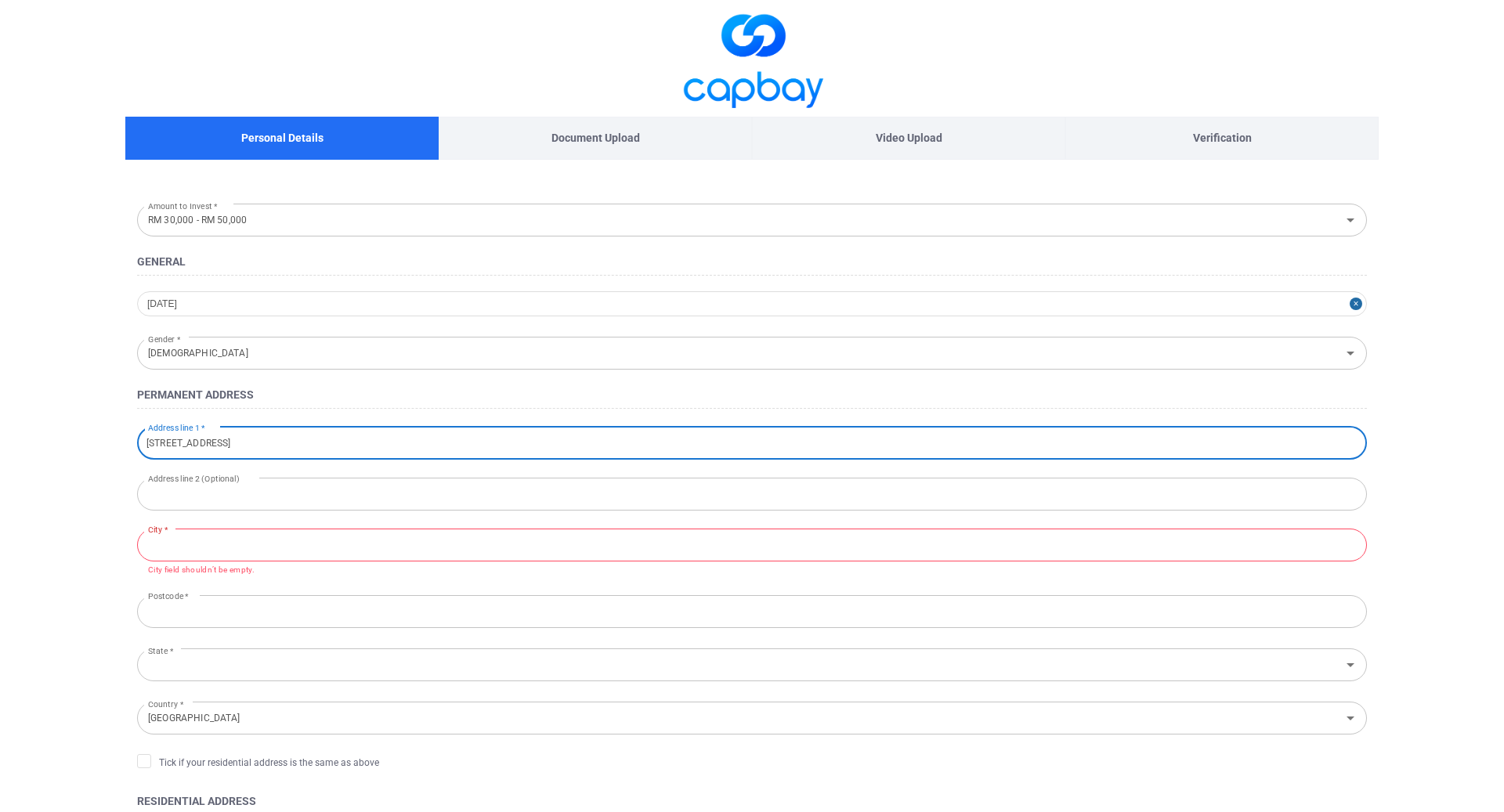 type on "71800, Nilai, [GEOGRAPHIC_DATA]" 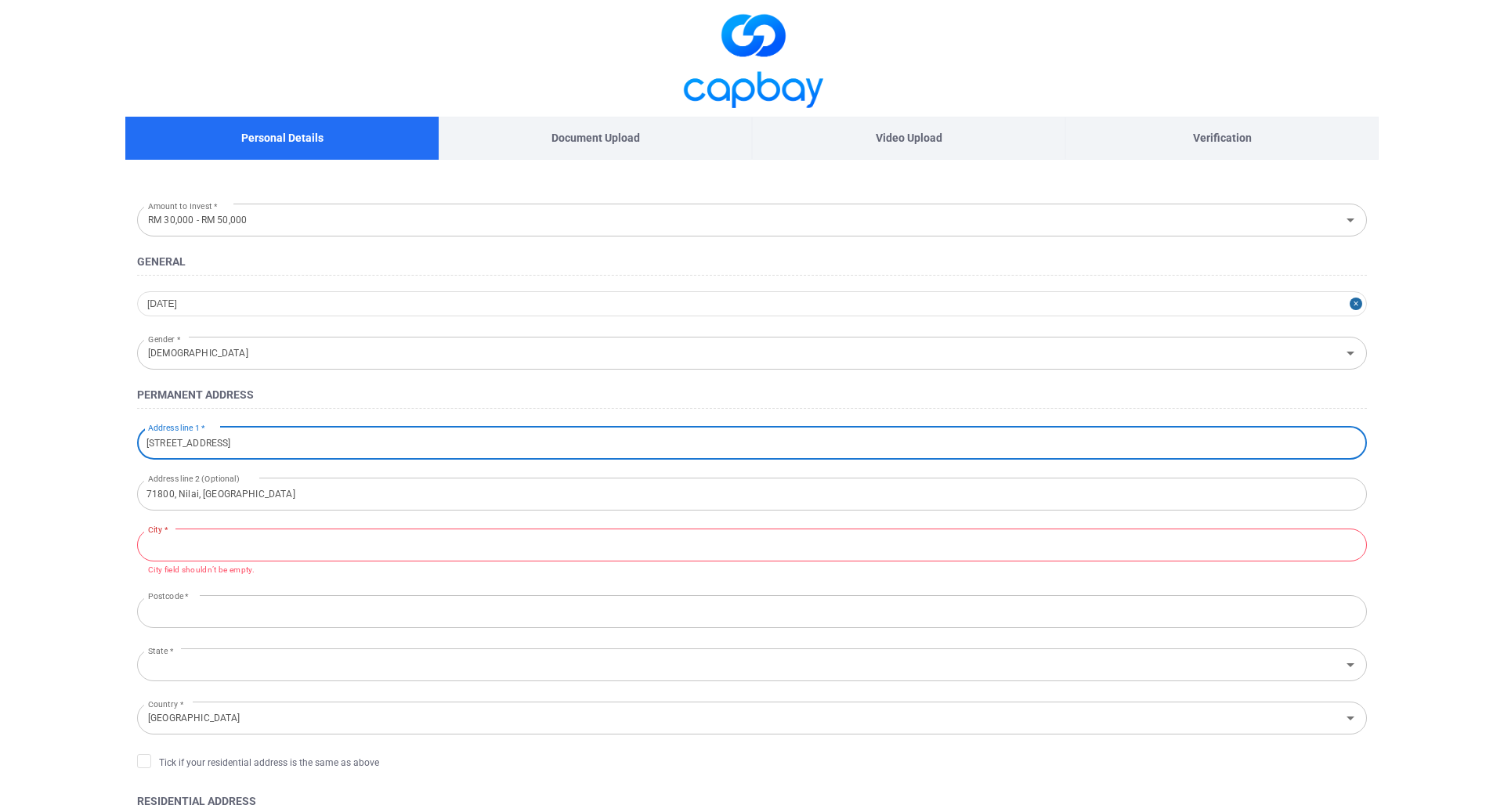 type on "Nilai" 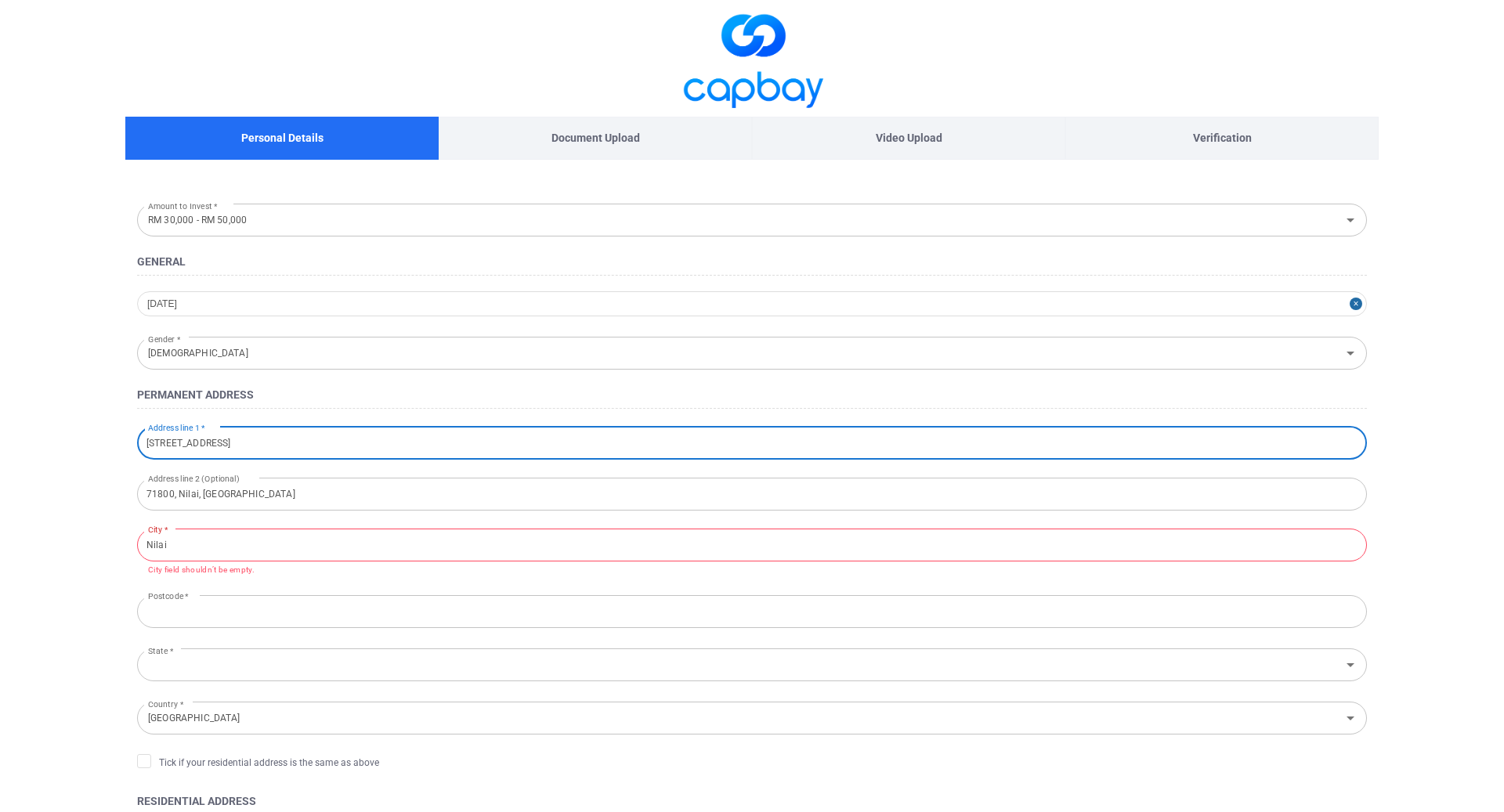 type on "71800" 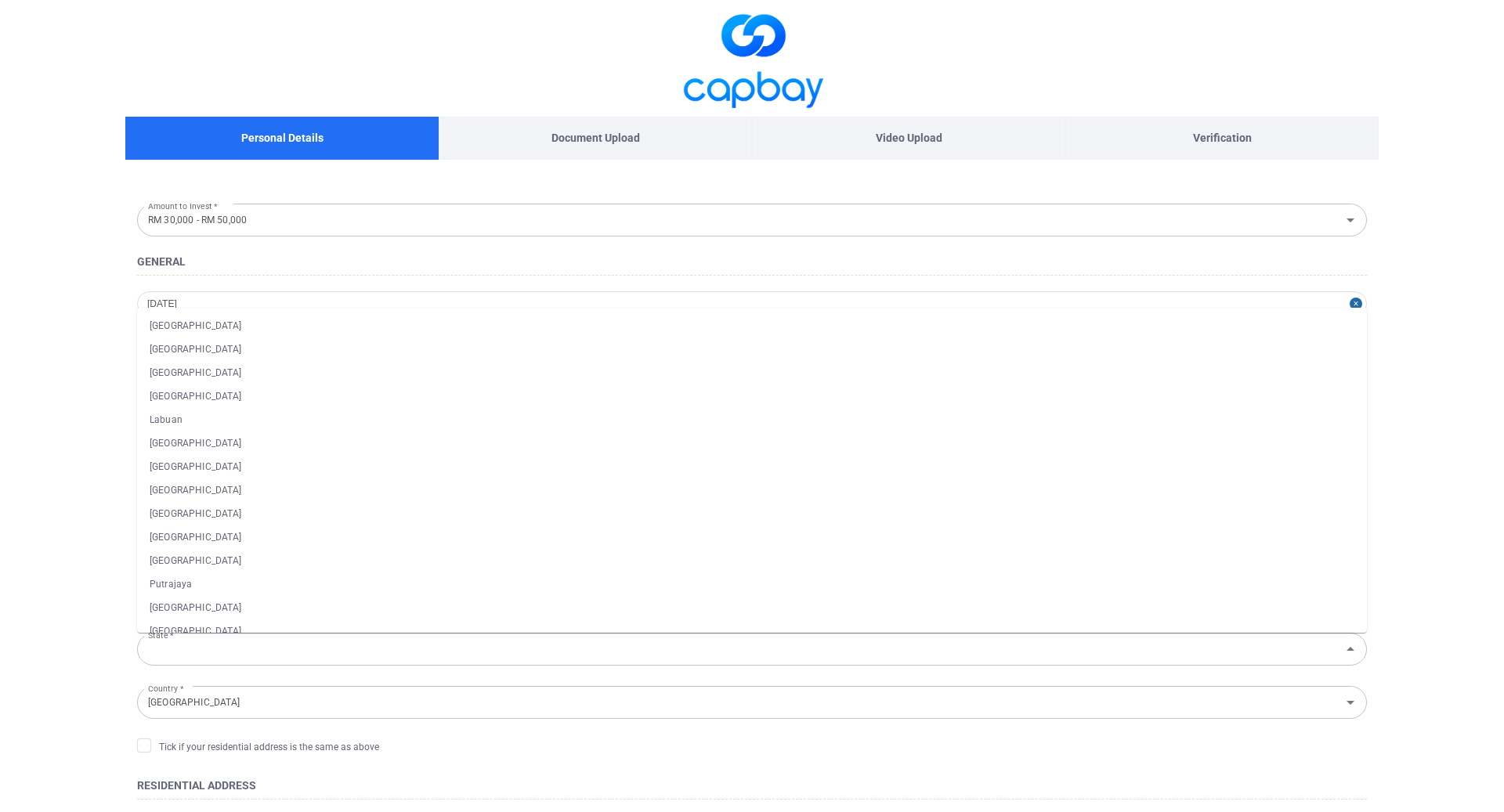scroll, scrollTop: 87, scrollLeft: 0, axis: vertical 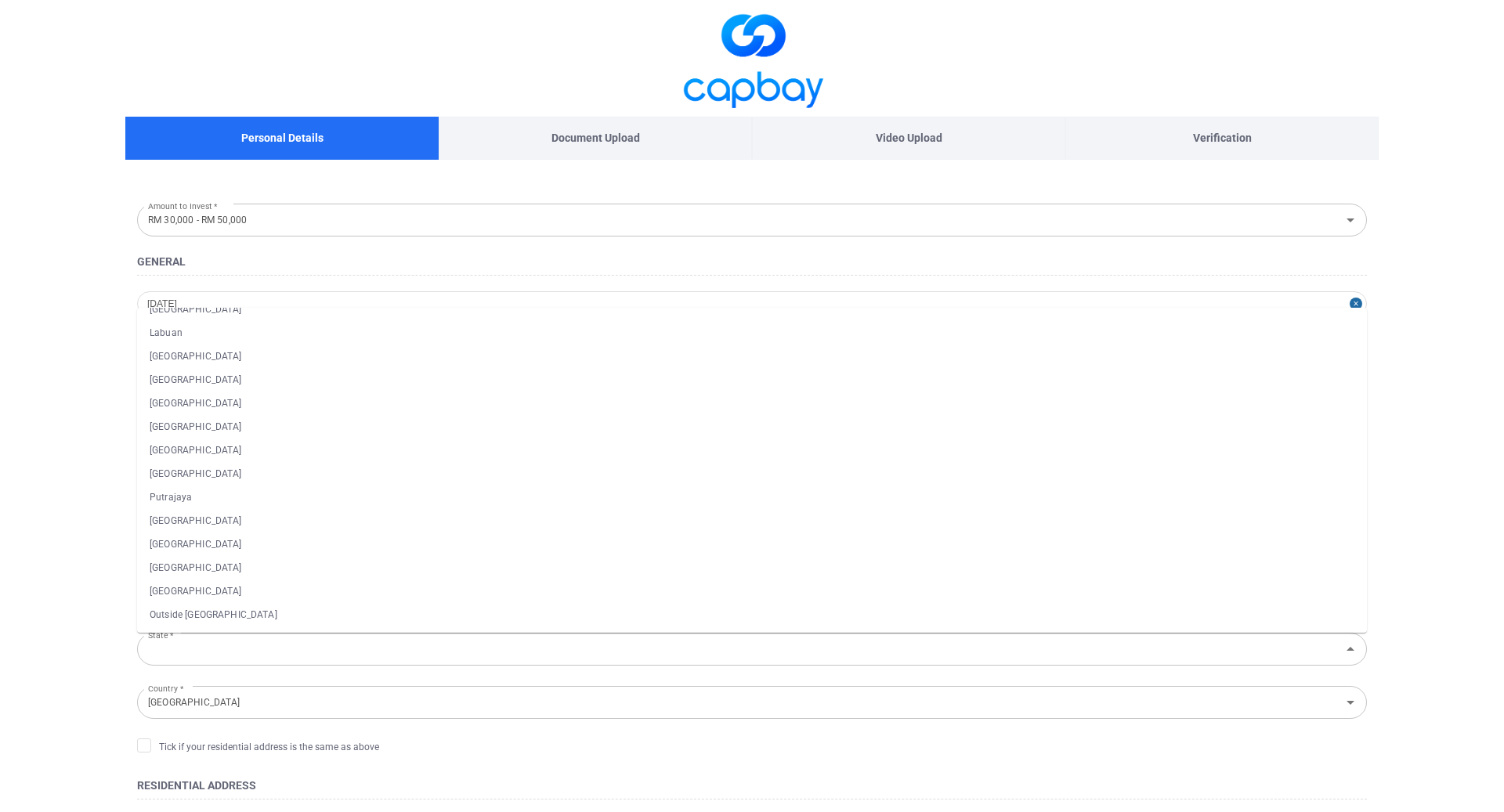 click on "Personal Details Document Upload Video Upload Verification Amount to Invest * RM 30,000 - RM 50,000 Amount to Invest * General [DATE] Gender * [DEMOGRAPHIC_DATA] Gender * Permanent Address Address line [STREET_ADDRESS][GEOGRAPHIC_DATA] Address line 1 * Address line 2 (Optional) [GEOGRAPHIC_DATA] Address line 2 (Optional) City * [GEOGRAPHIC_DATA] * Postcode * 71800 Postcode * State * State * [GEOGRAPHIC_DATA] [GEOGRAPHIC_DATA] [GEOGRAPHIC_DATA] [GEOGRAPHIC_DATA] [GEOGRAPHIC_DATA] [GEOGRAPHIC_DATA] [GEOGRAPHIC_DATA] [GEOGRAPHIC_DATA] [GEOGRAPHIC_DATA] [GEOGRAPHIC_DATA] [GEOGRAPHIC_DATA] [GEOGRAPHIC_DATA] [GEOGRAPHIC_DATA] [GEOGRAPHIC_DATA] [GEOGRAPHIC_DATA] Outside [GEOGRAPHIC_DATA] Country * [GEOGRAPHIC_DATA] Country * Tick if your residential address is the same as above Residential Address Address line 1 * Address line 1 * Address line 2 (Optional) Address line 2 (Optional) City * City * Postcode * Postcode * State * State * Country * [DEMOGRAPHIC_DATA] Country * Citizenship Nationality * Malaysian Nationality * Identification Type * Identification Type * NRIC/ Passport Number * 020407-10-1144 NRIC/ Passport Number * Next" at bounding box center [752, 727] 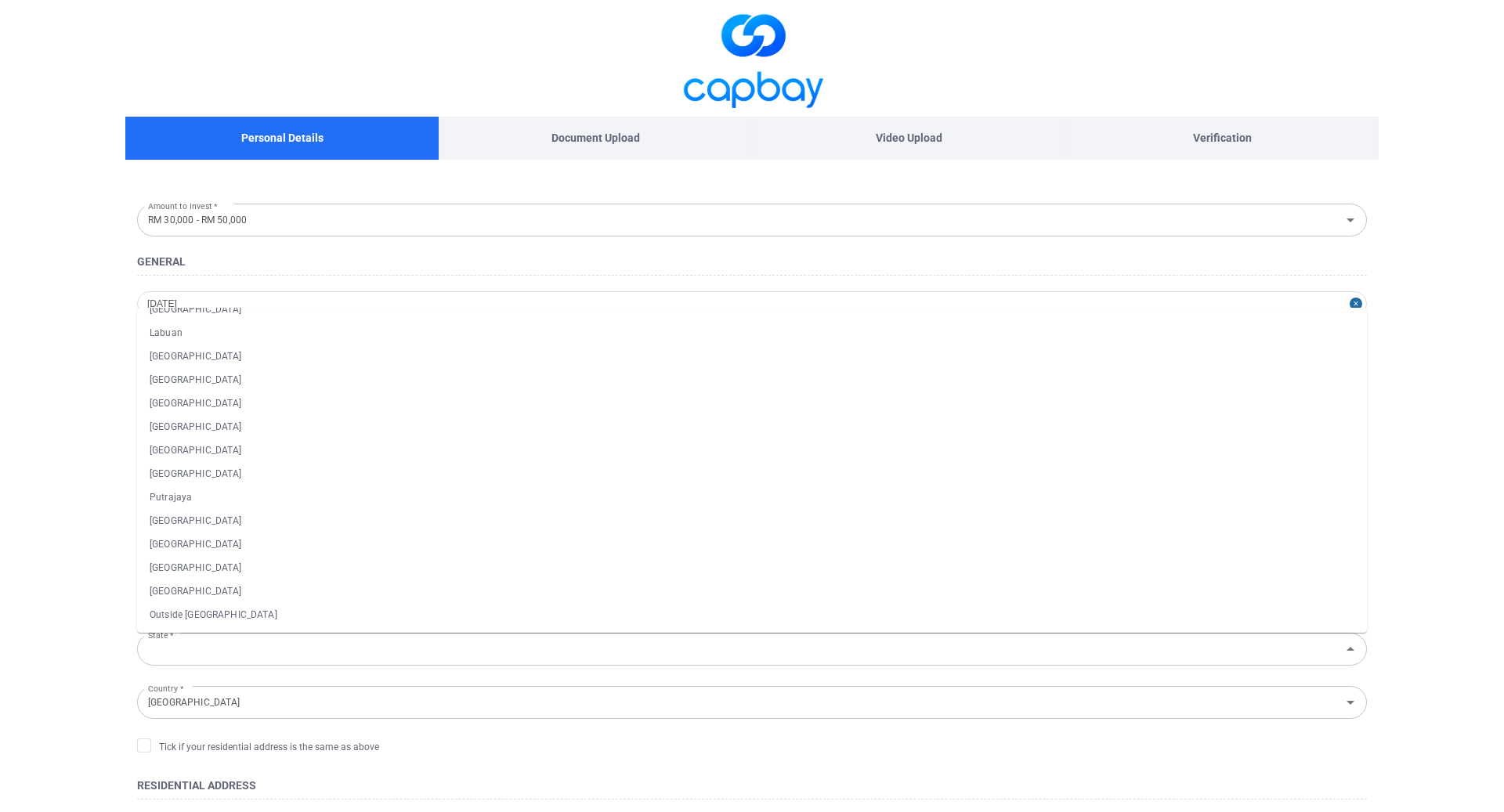 scroll, scrollTop: 0, scrollLeft: 0, axis: both 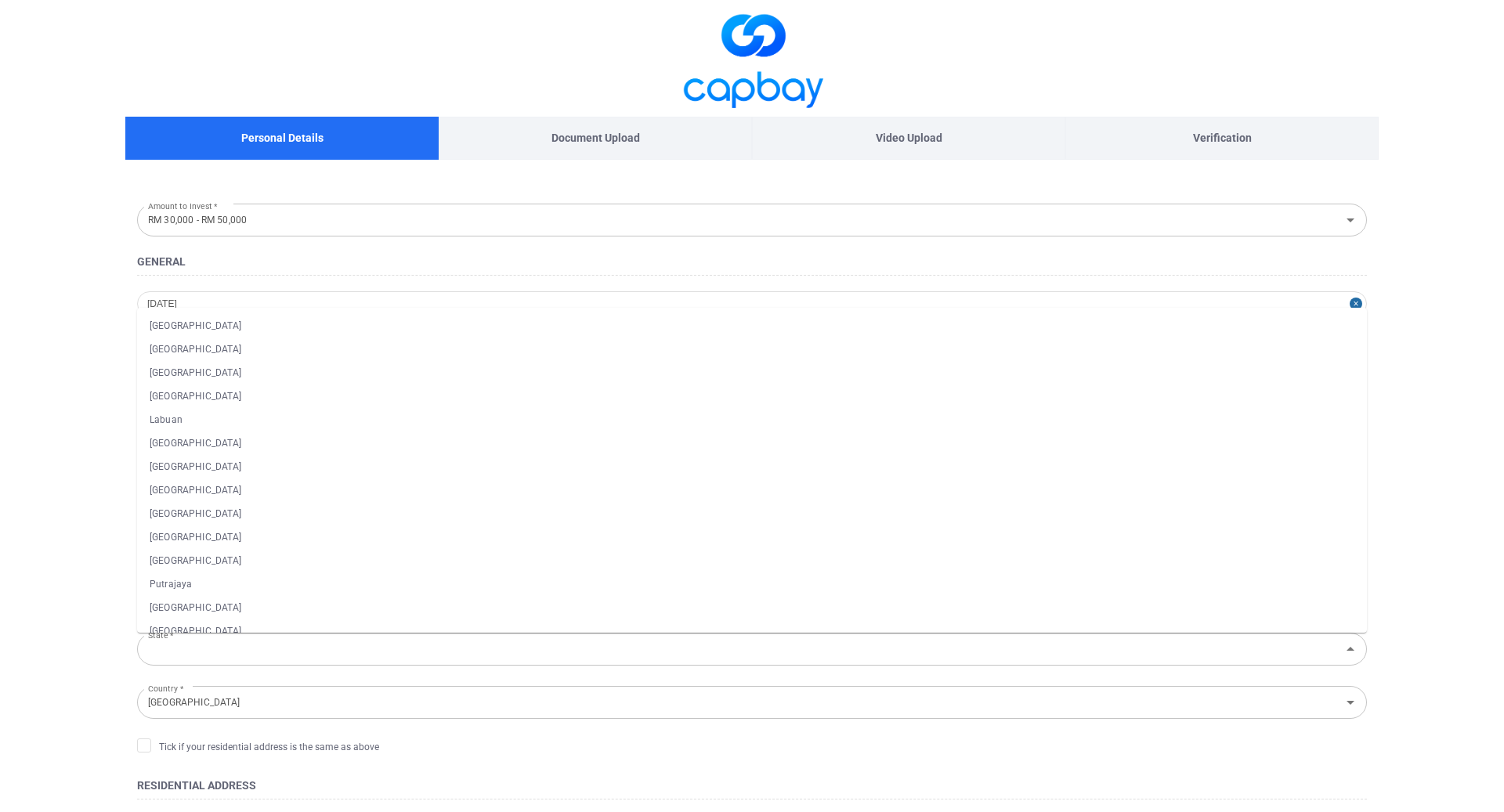 click on "[GEOGRAPHIC_DATA]" at bounding box center [752, 467] 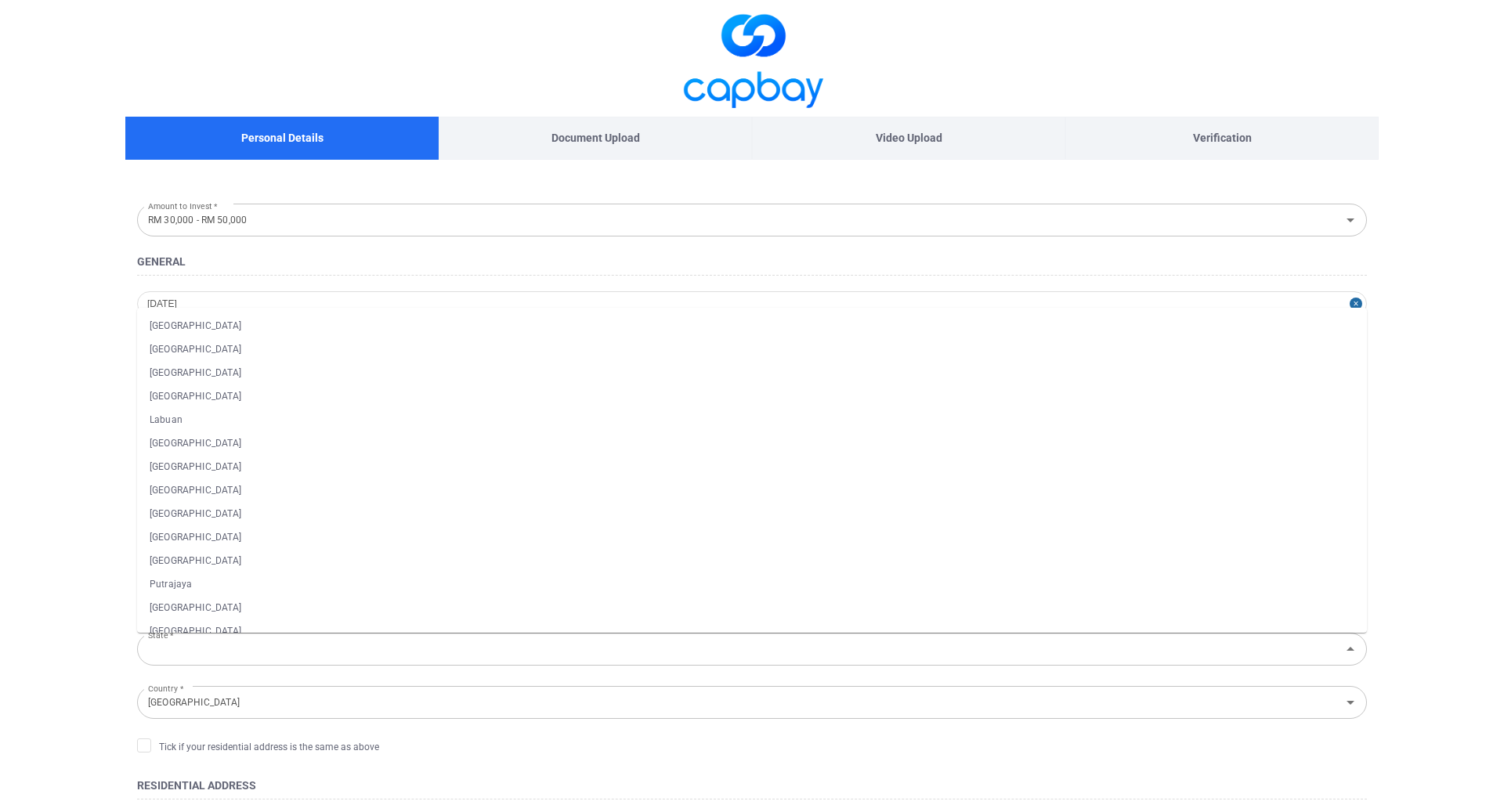 type on "[GEOGRAPHIC_DATA]" 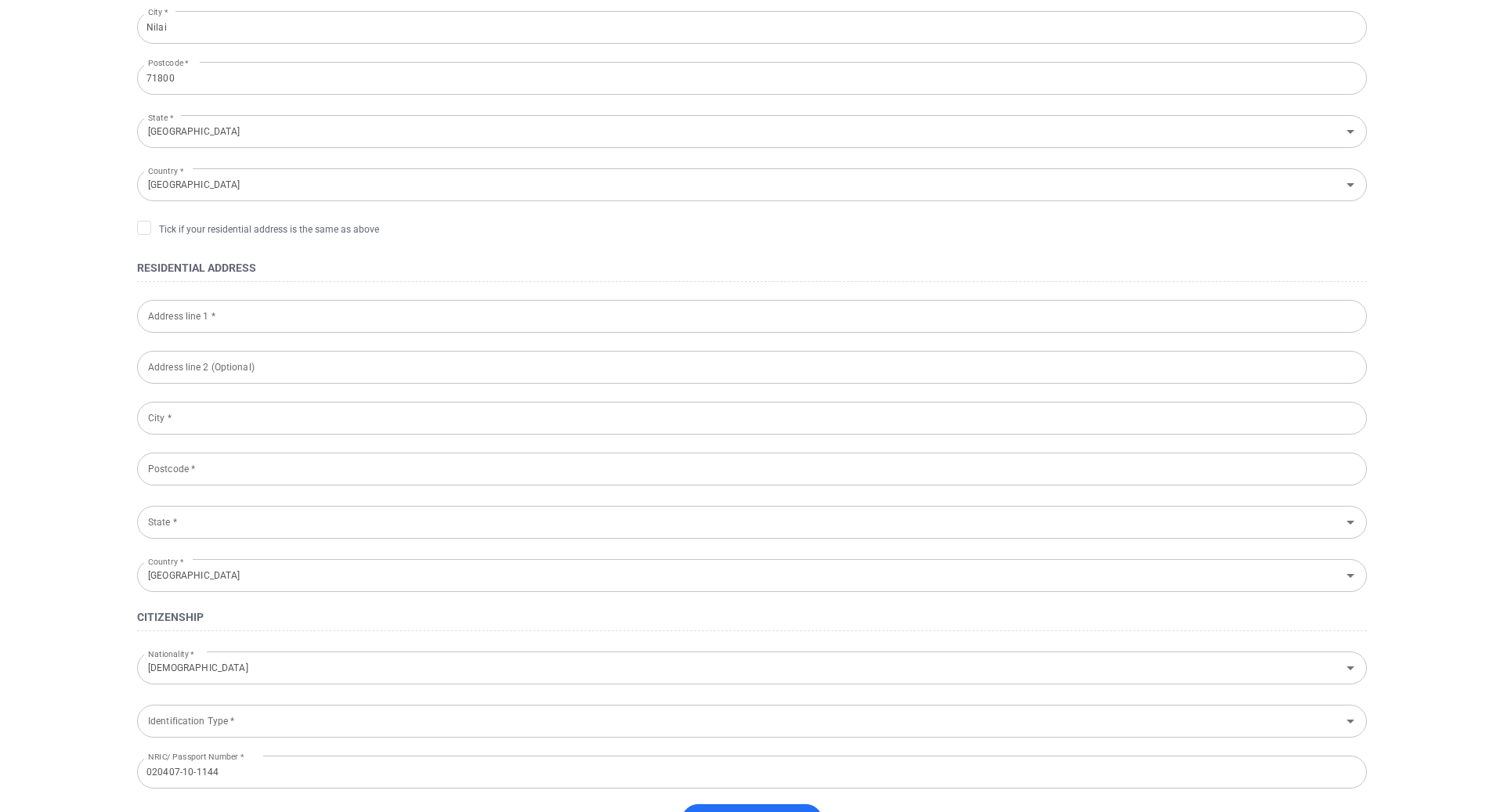 scroll, scrollTop: 530, scrollLeft: 0, axis: vertical 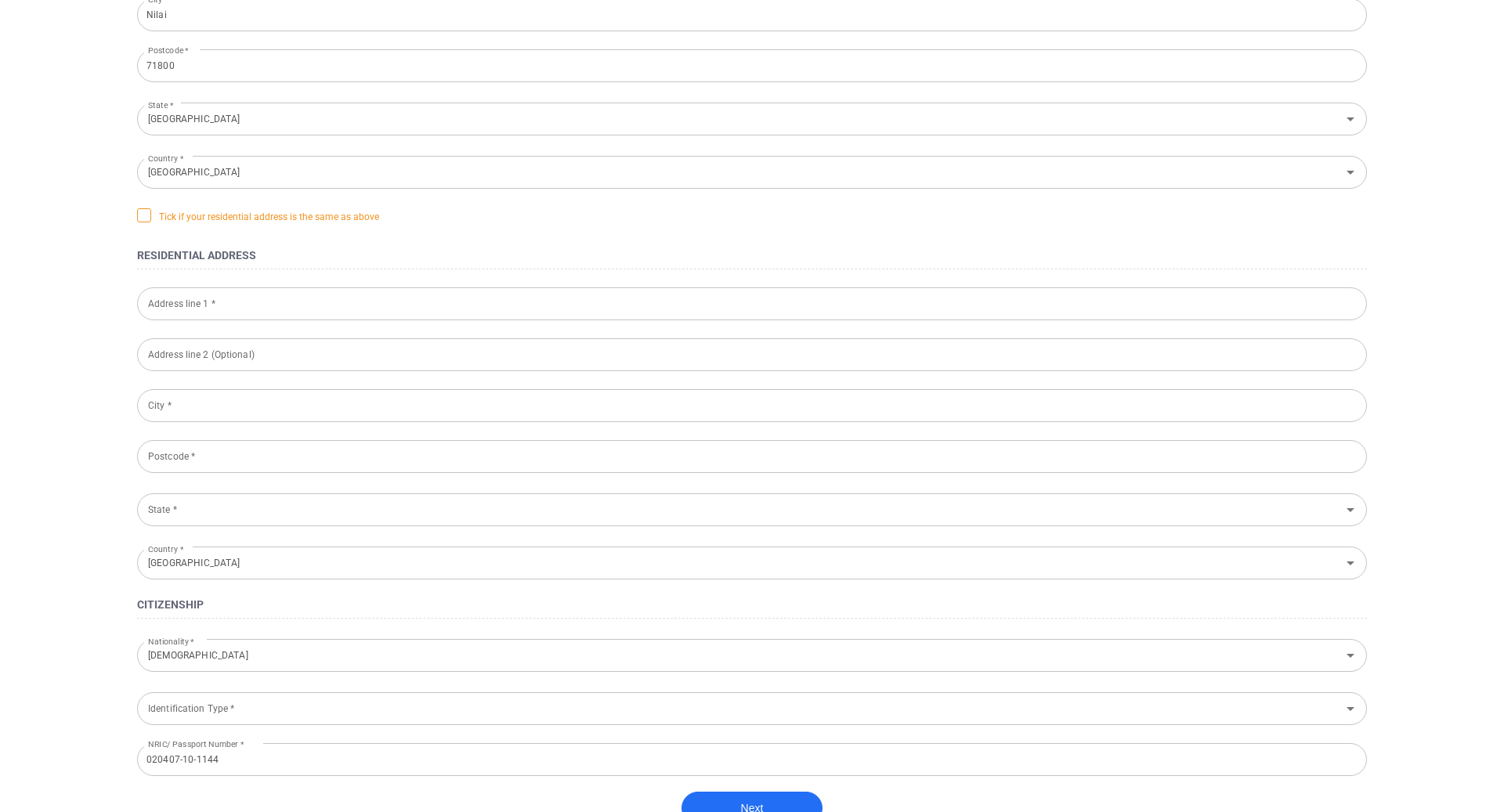 click on "Tick if your residential address is the same as above" at bounding box center [258, 216] 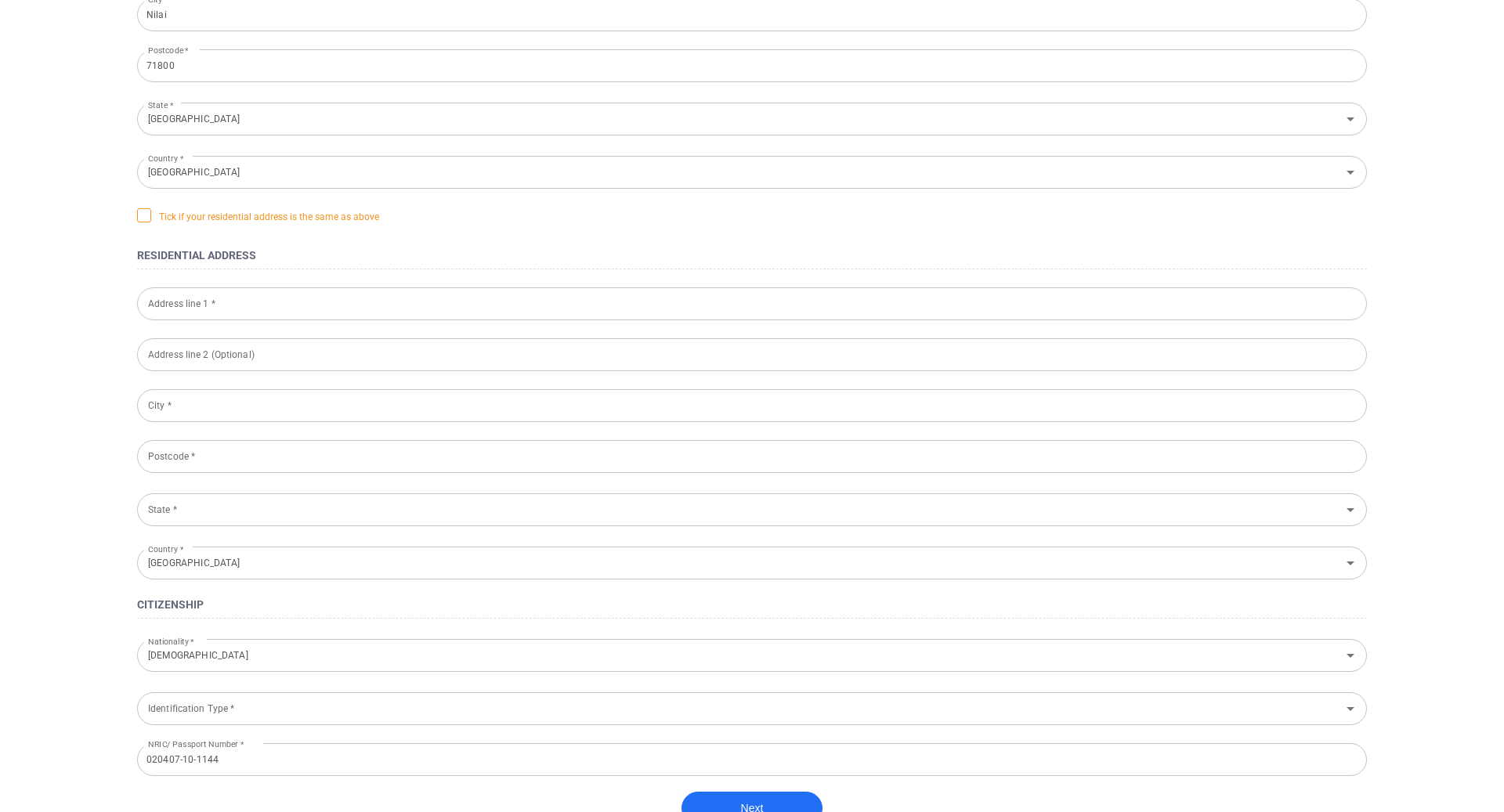 click on "Tick if your residential address is the same as above" at bounding box center [0, 0] 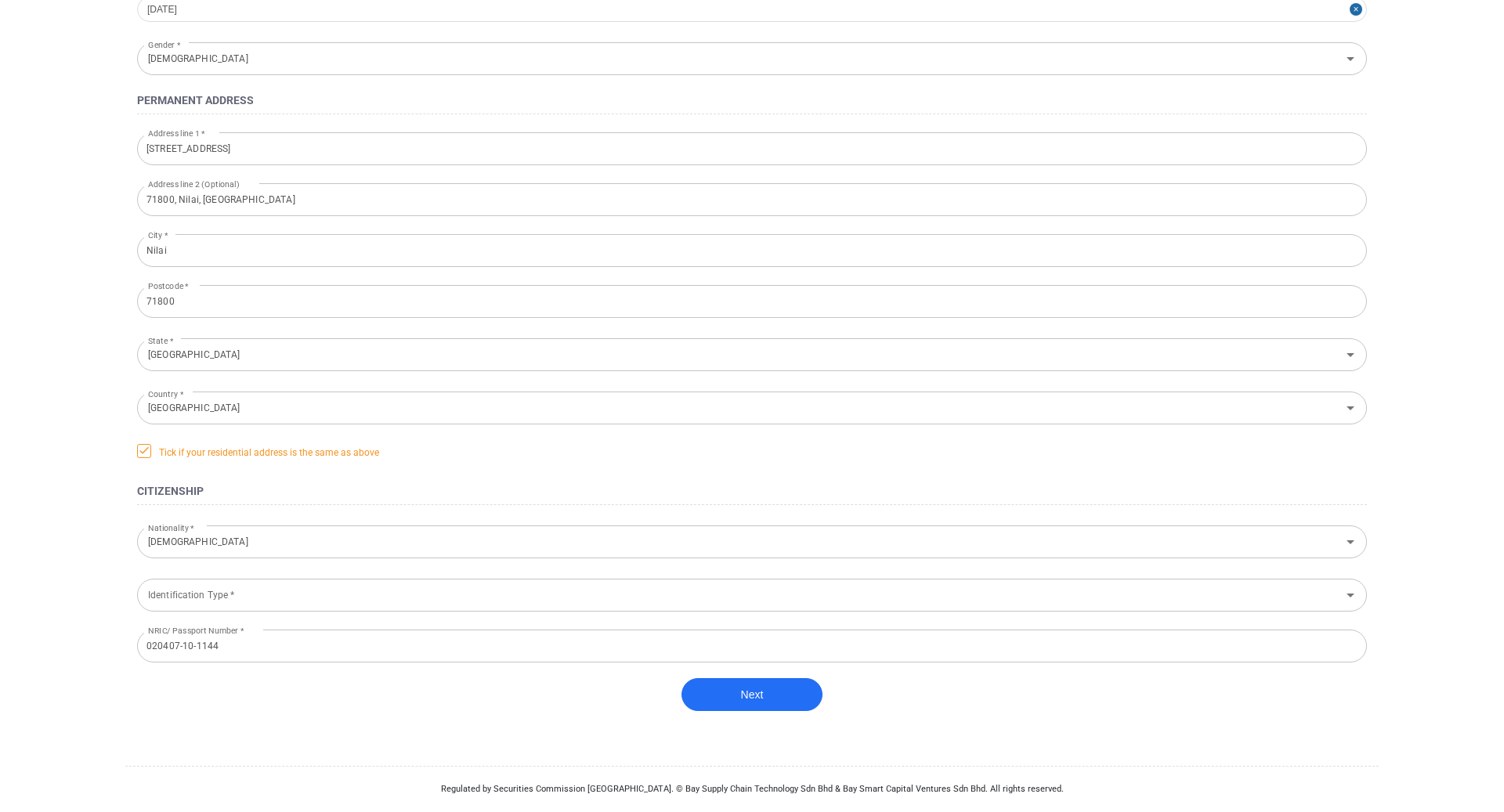 scroll, scrollTop: 293, scrollLeft: 0, axis: vertical 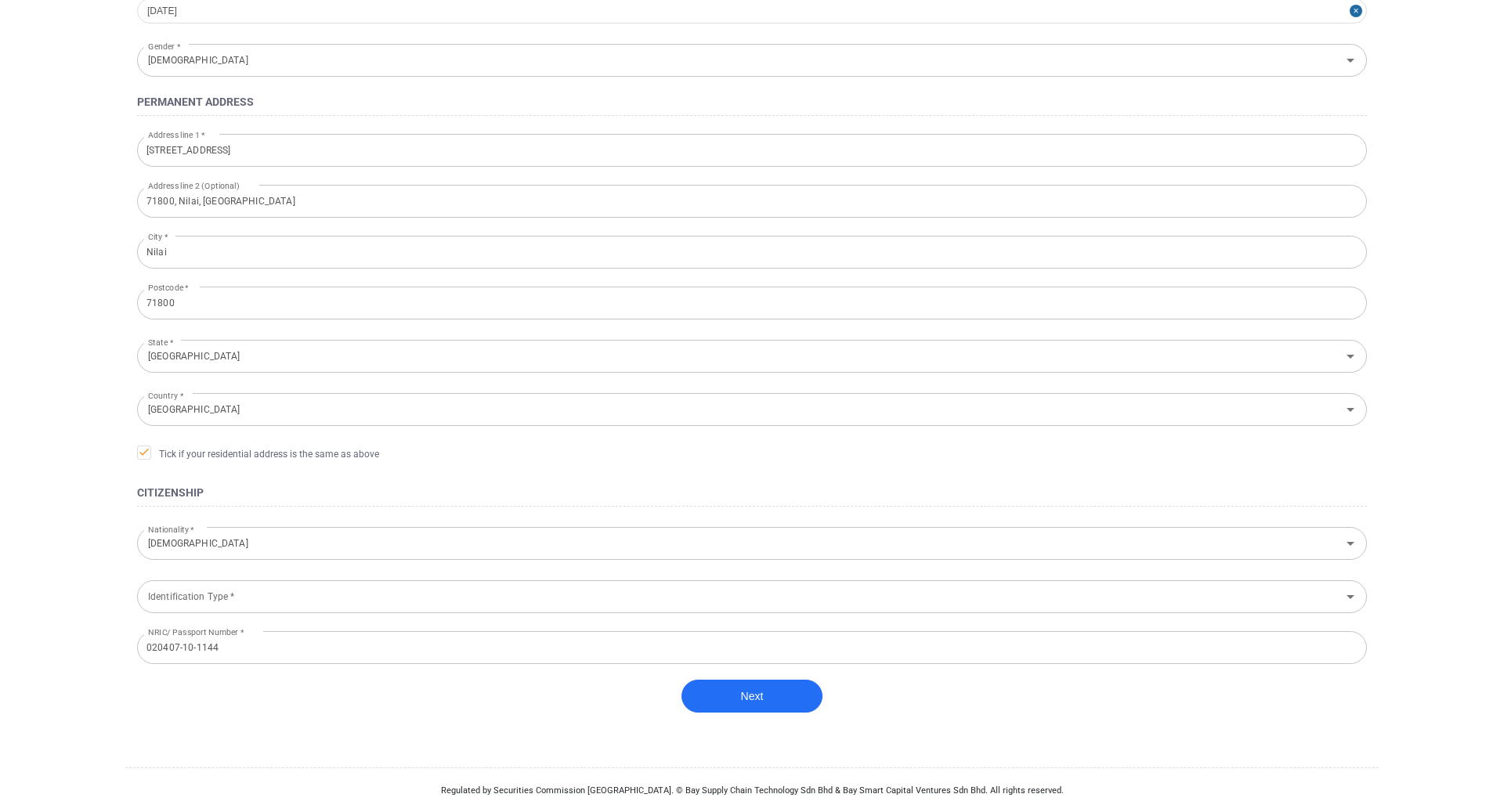 click on "Identification Type * Identification Type *" at bounding box center (752, 595) 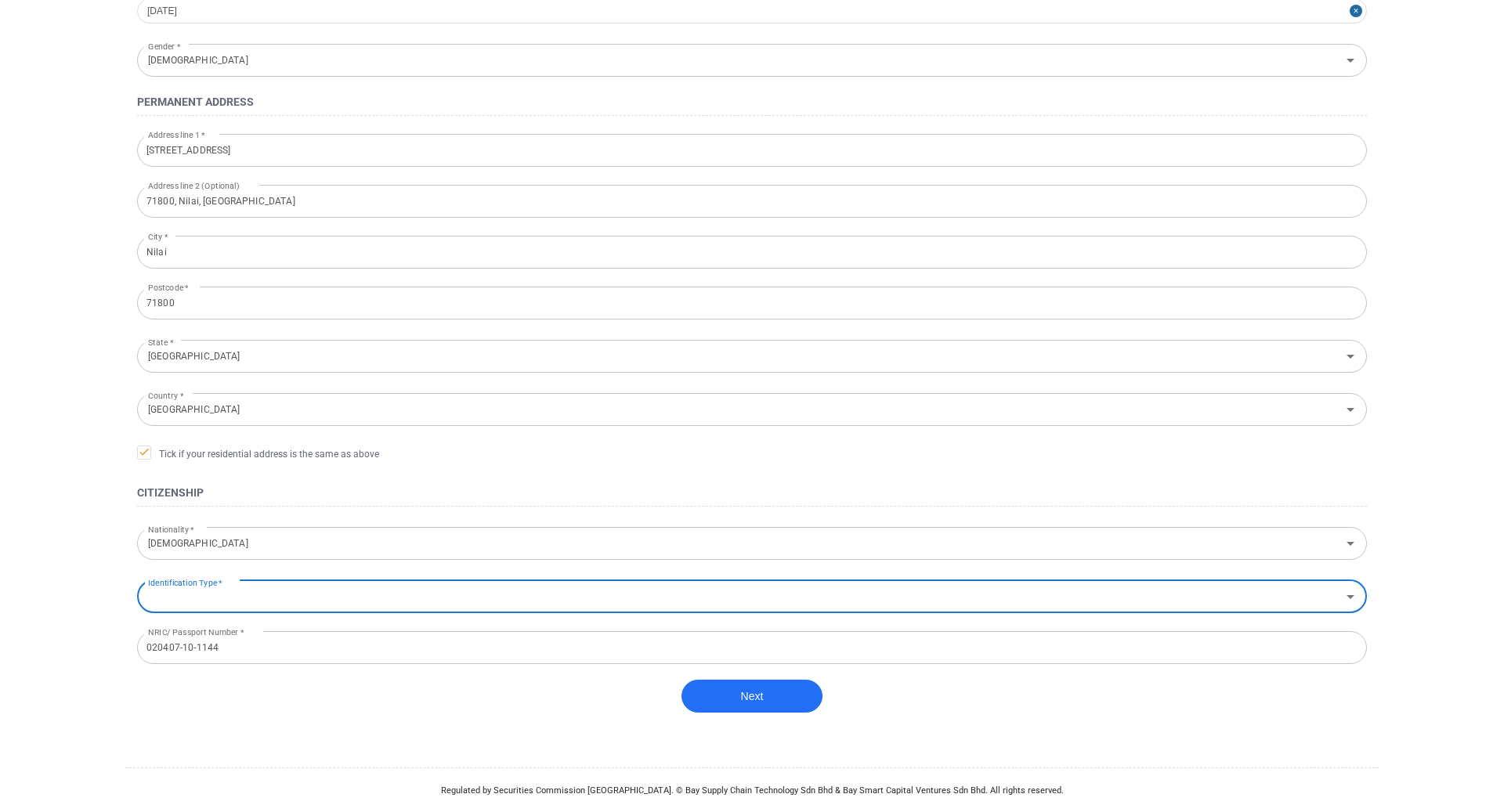 click at bounding box center [1350, 597] 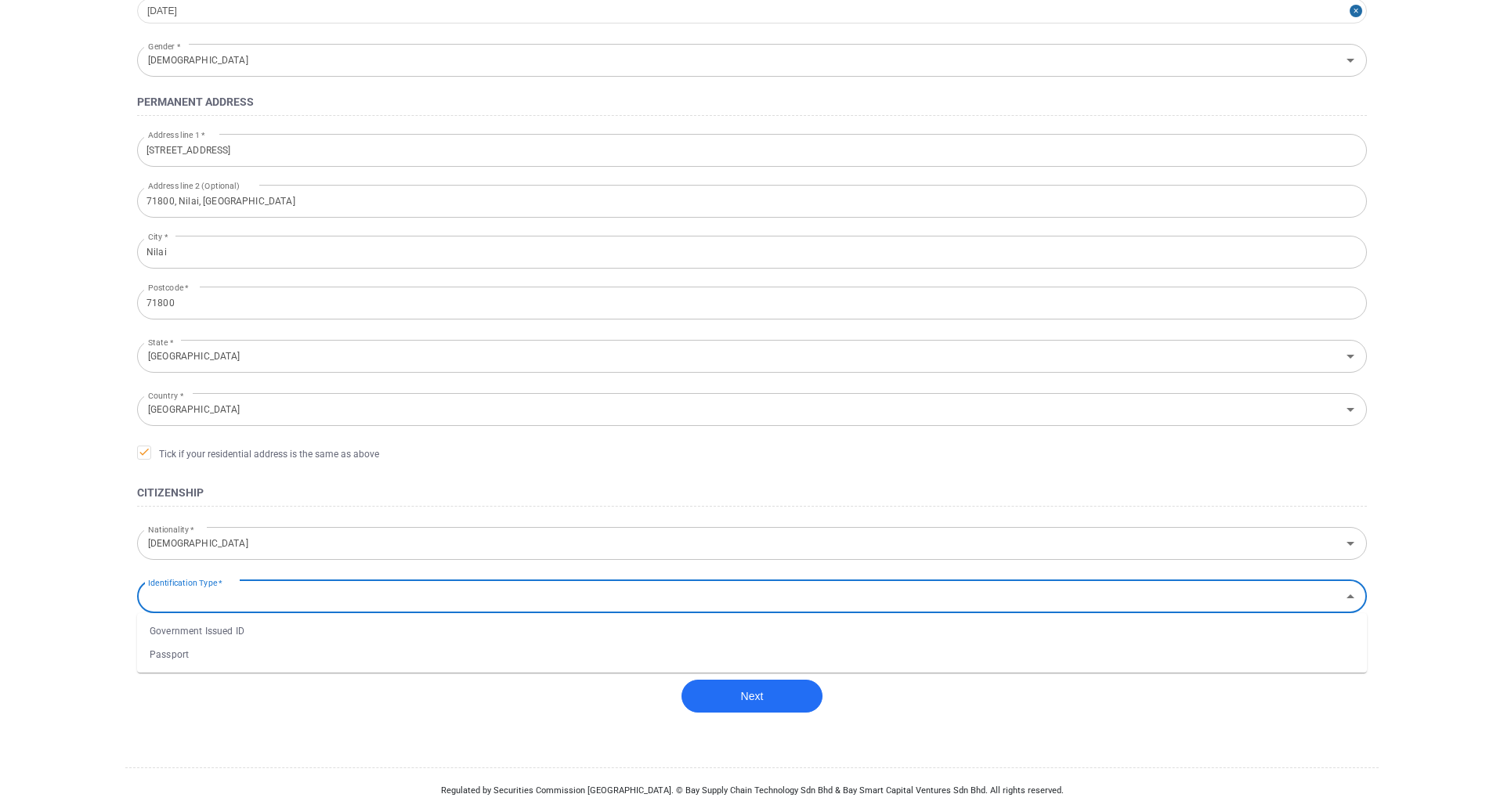 click on "Government Issued ID" at bounding box center (752, 631) 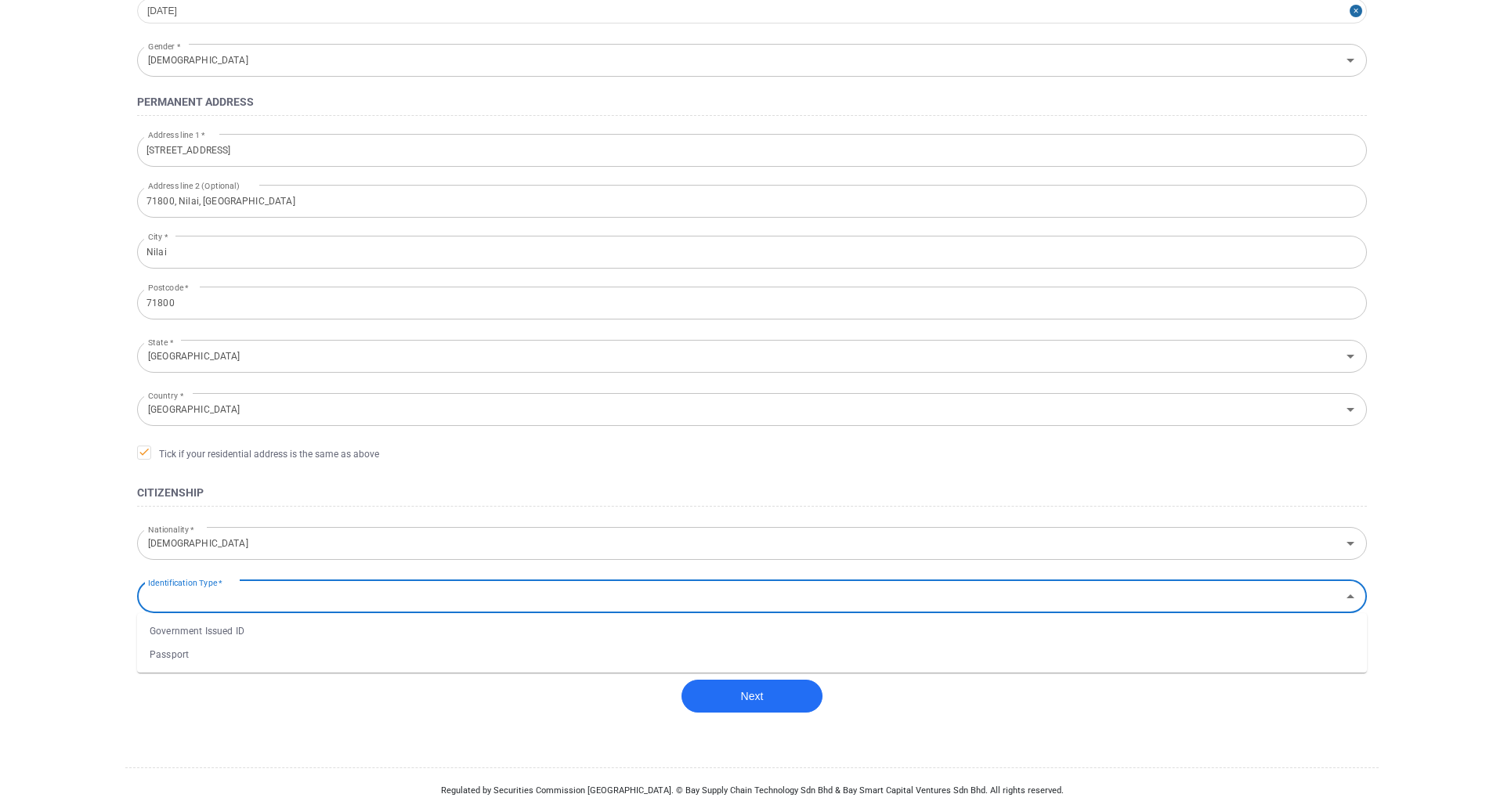 type on "Government Issued ID" 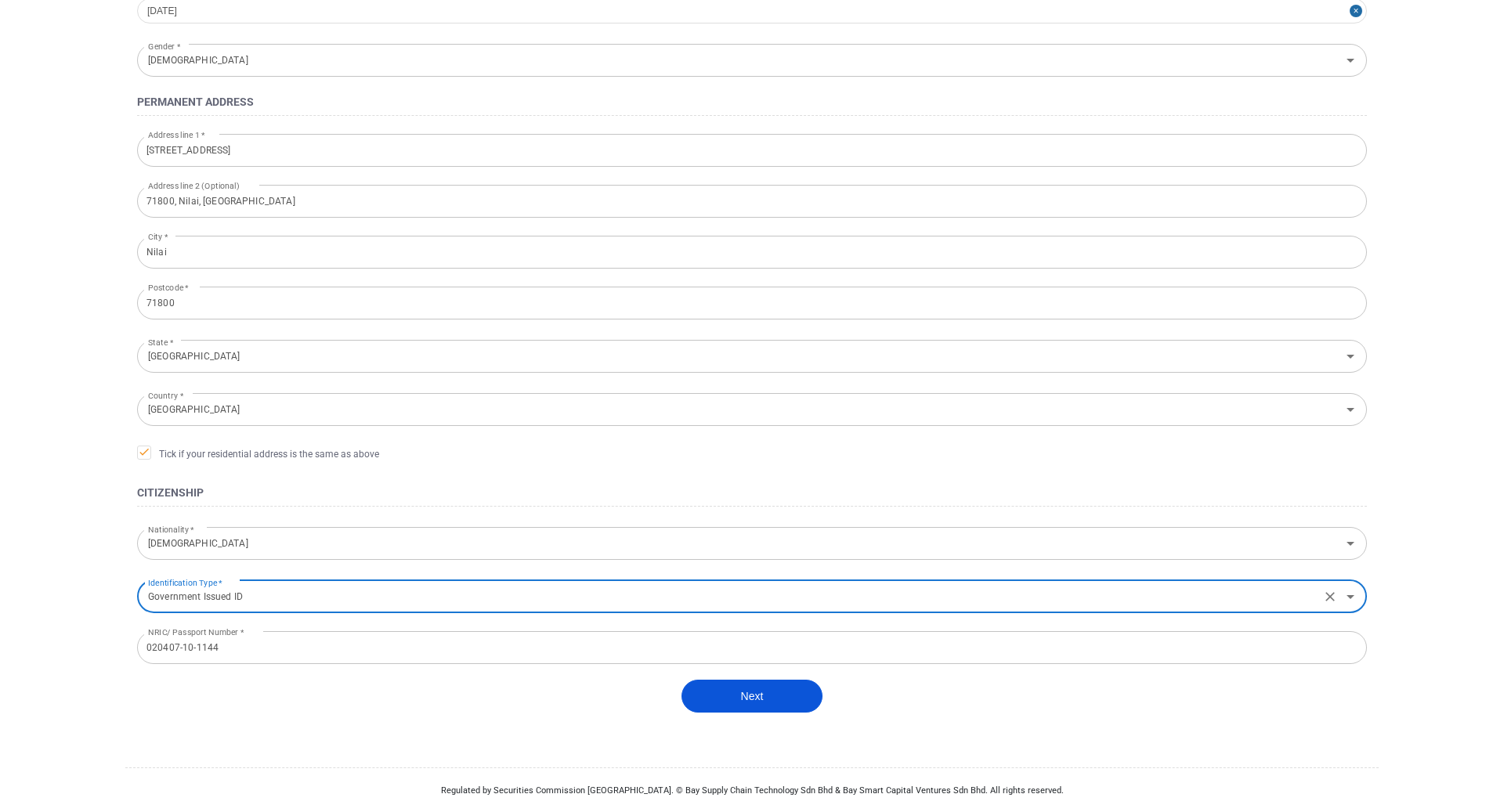 click on "Next" at bounding box center (752, 696) 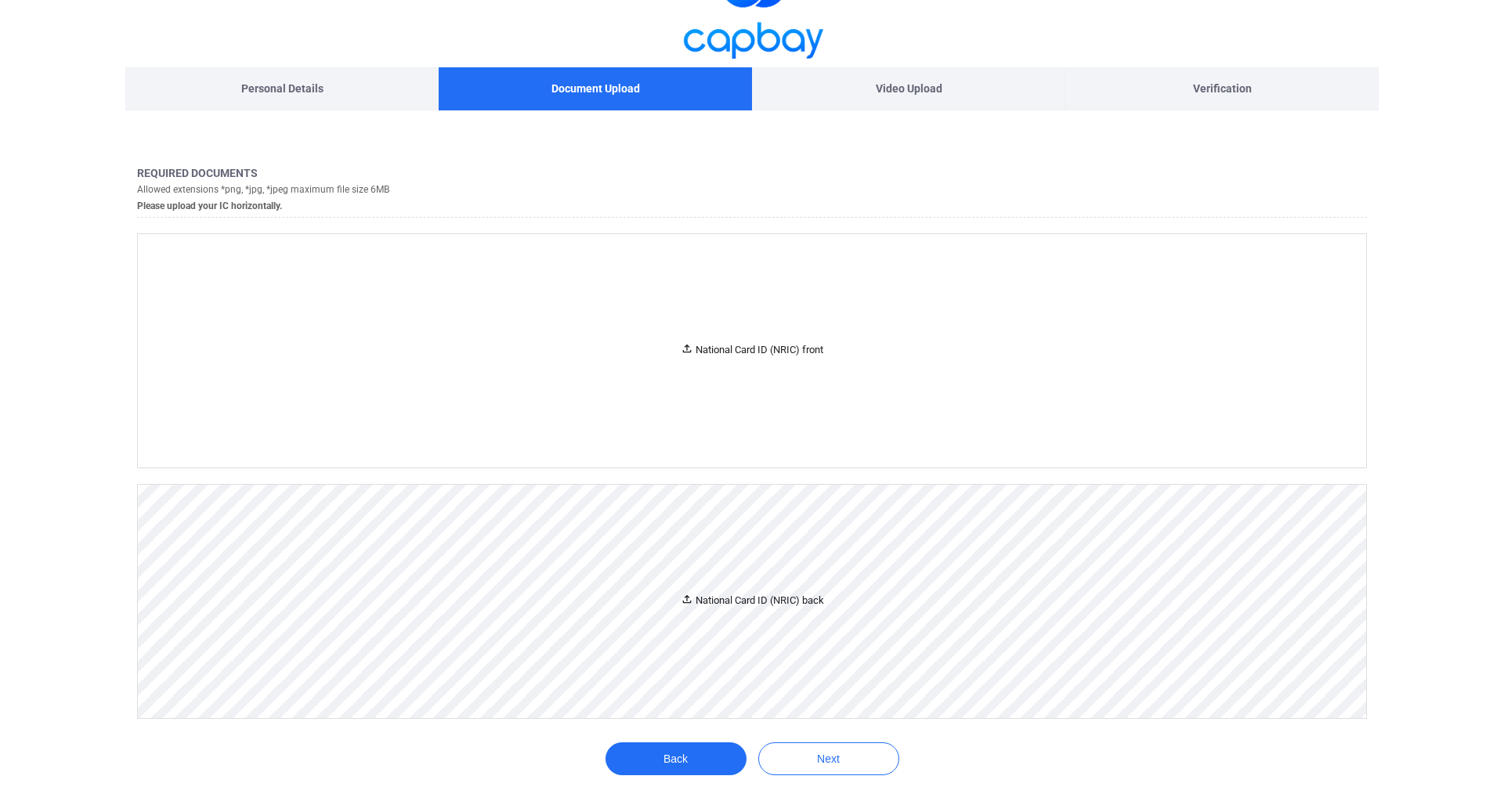 scroll, scrollTop: 56, scrollLeft: 0, axis: vertical 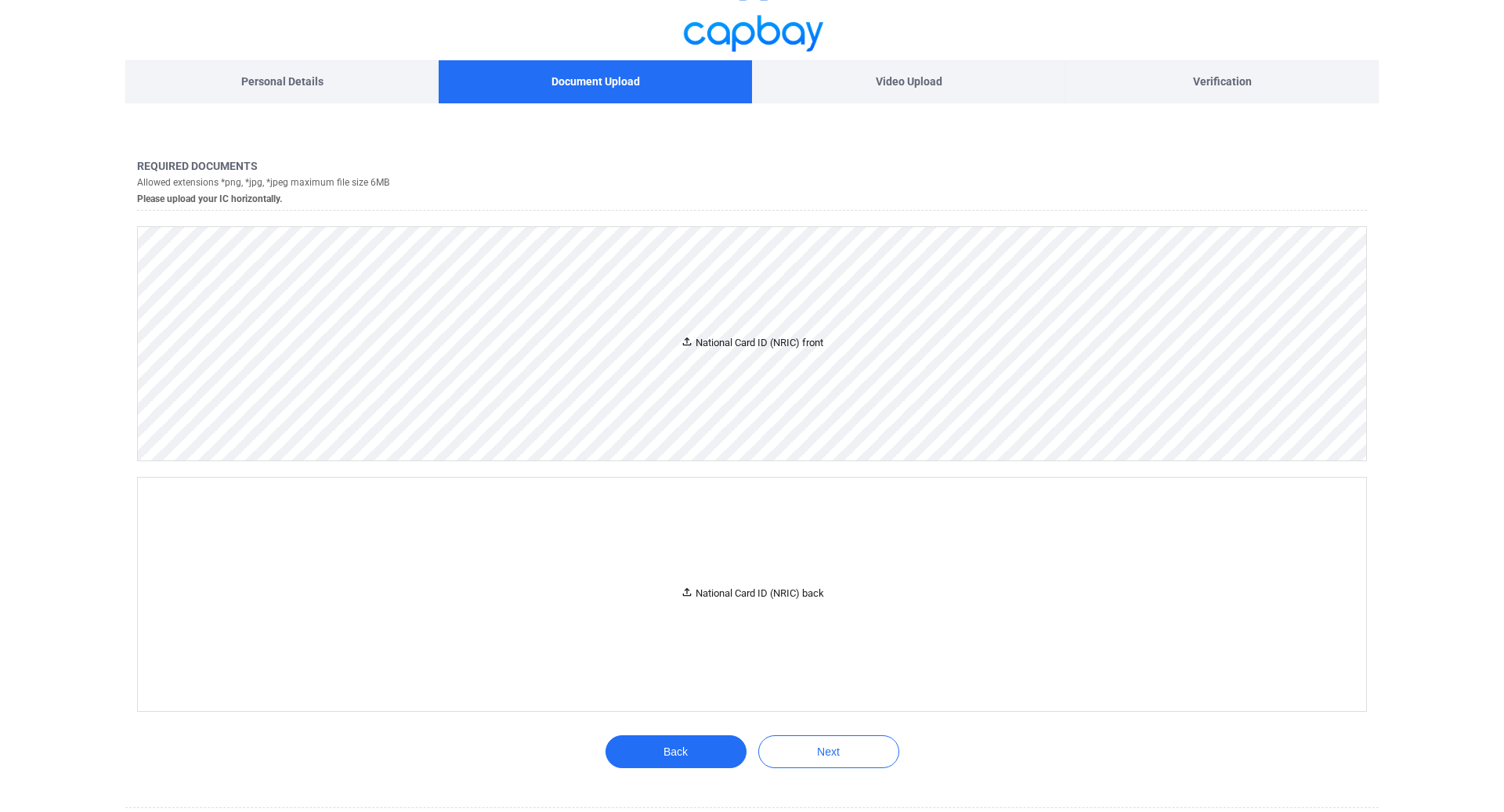 click on "National Card ID (NRIC) front" at bounding box center [752, 344] 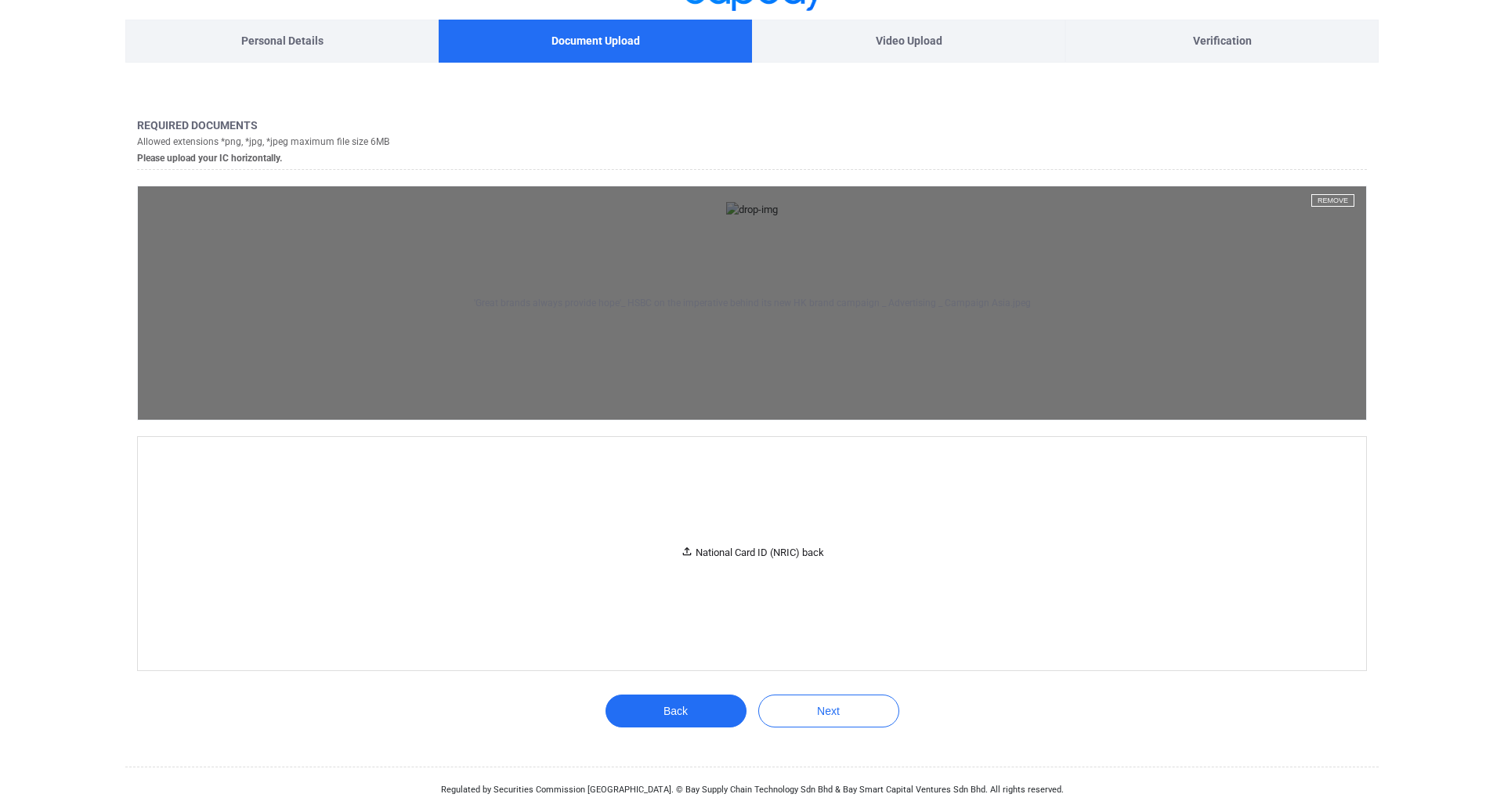 scroll, scrollTop: 218, scrollLeft: 0, axis: vertical 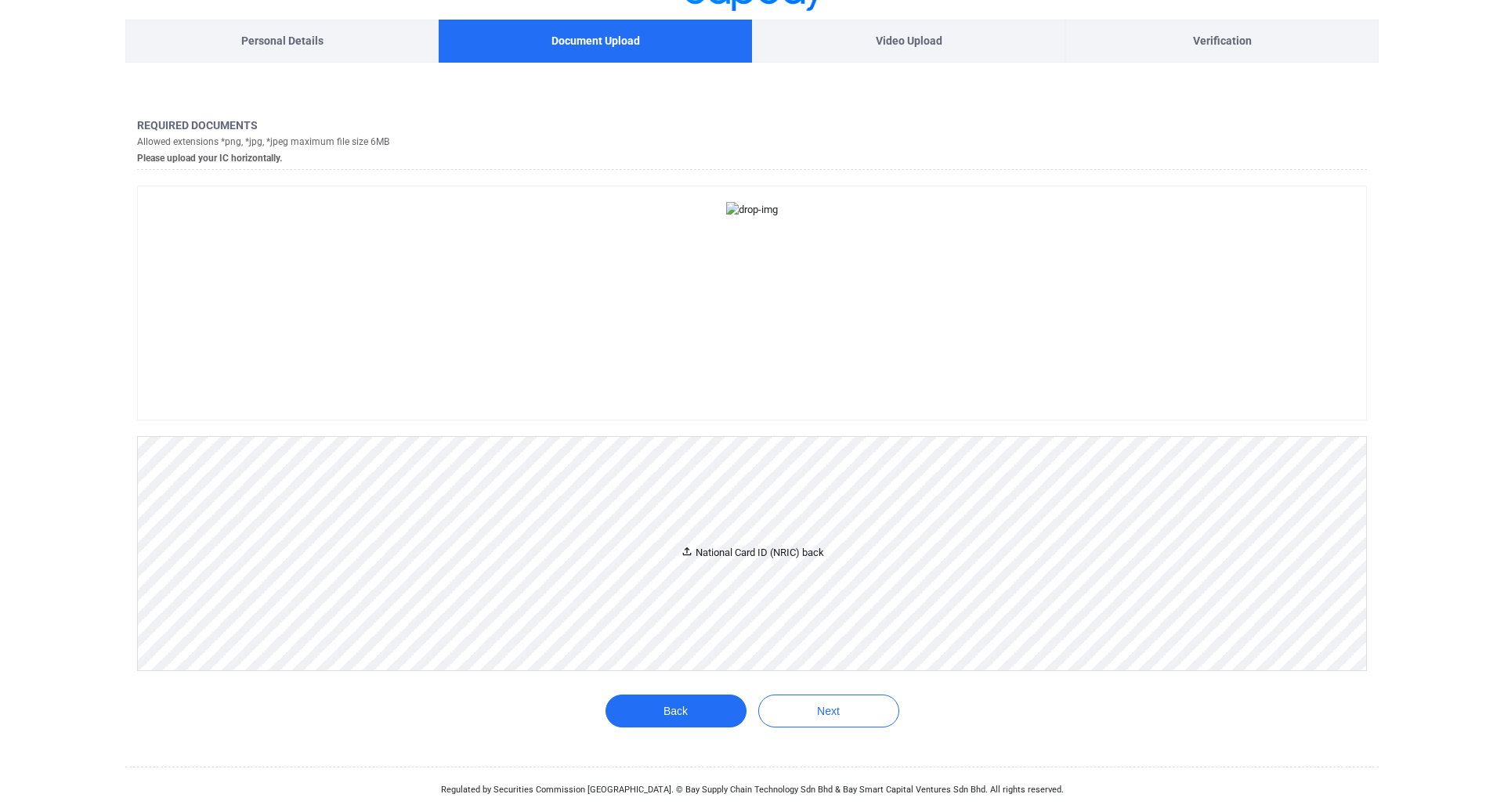 click on "National Card ID (NRIC) back" at bounding box center (752, 554) 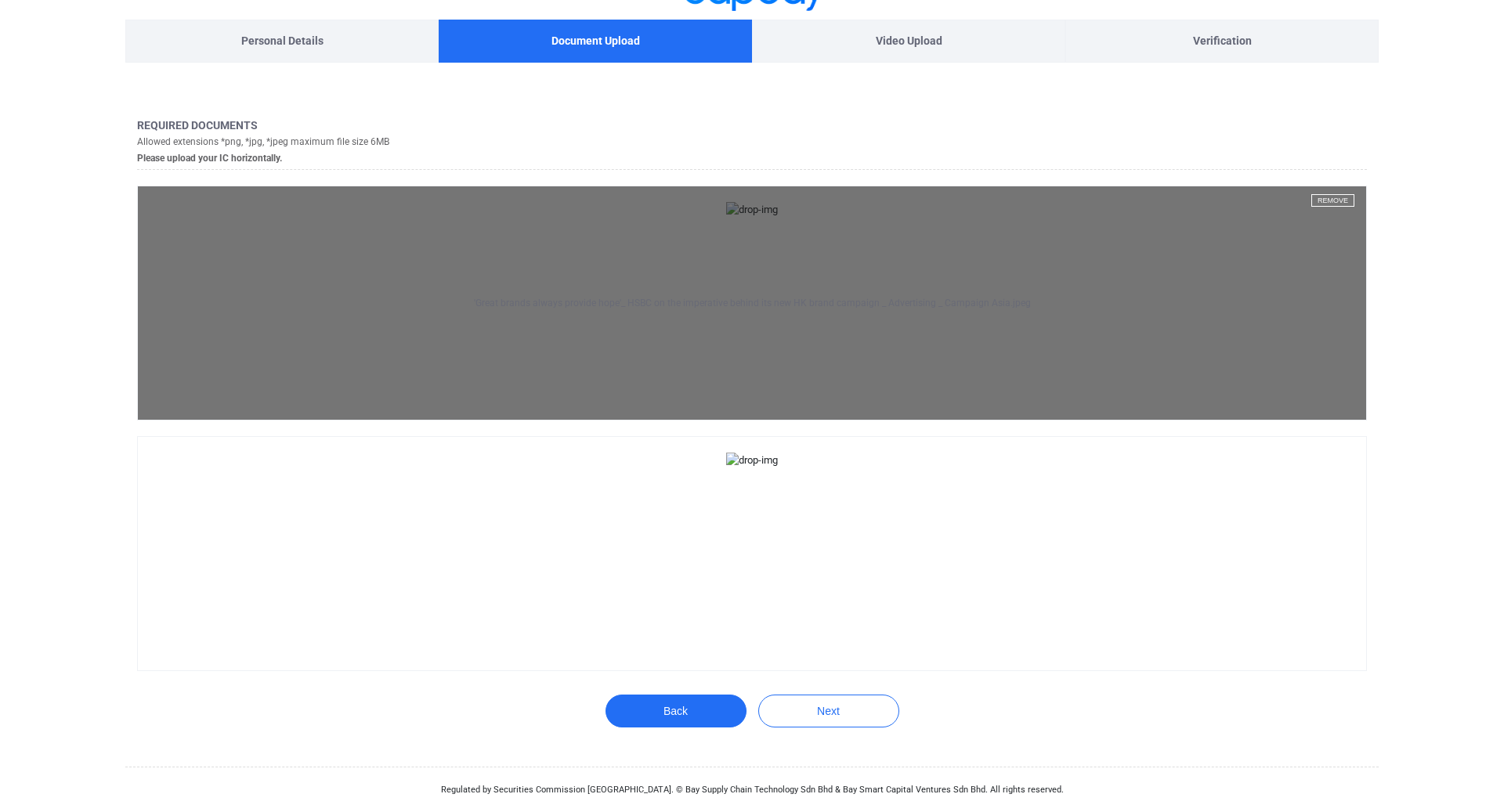scroll, scrollTop: 340, scrollLeft: 0, axis: vertical 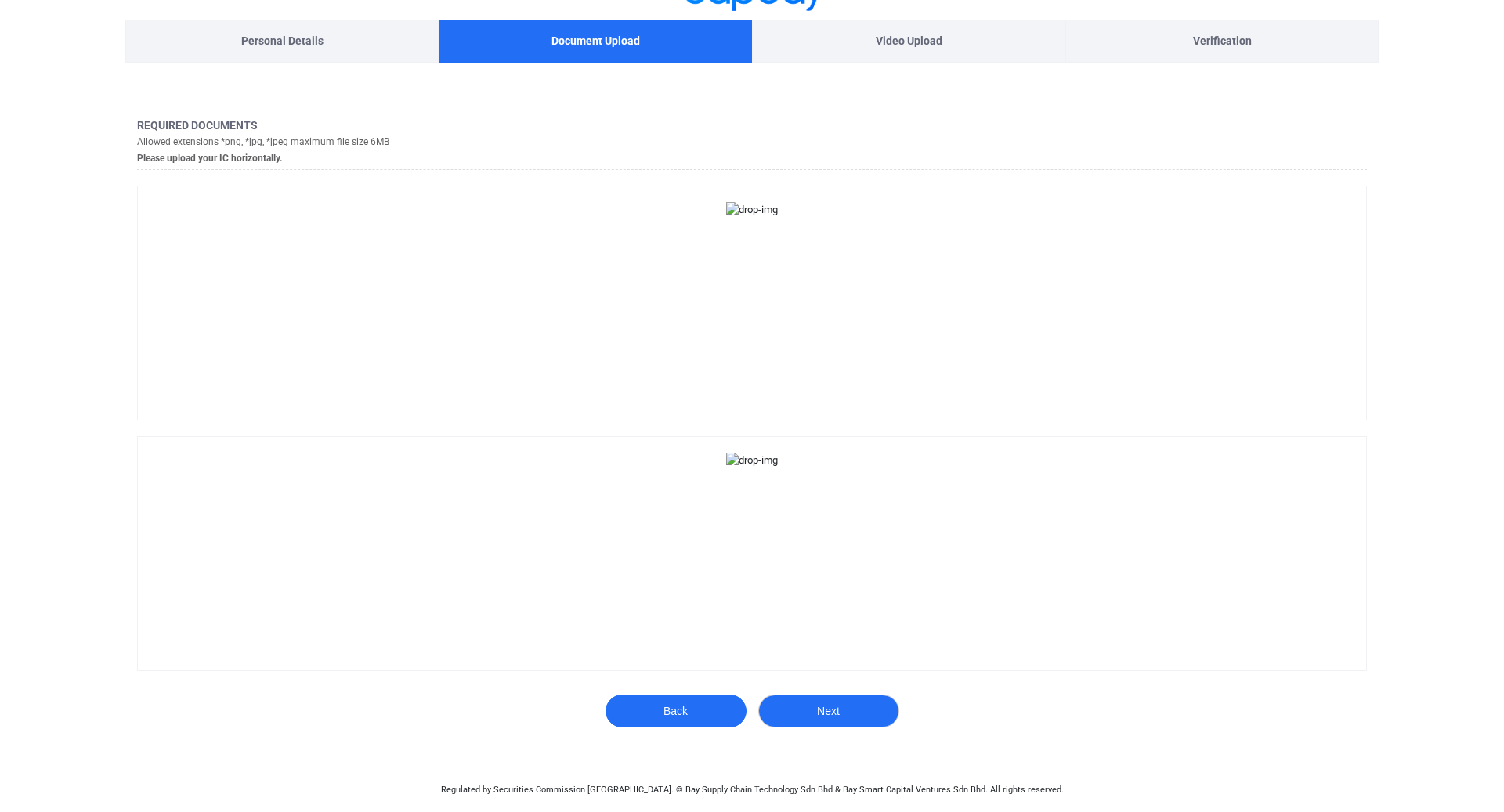 click on "Next" at bounding box center (829, 711) 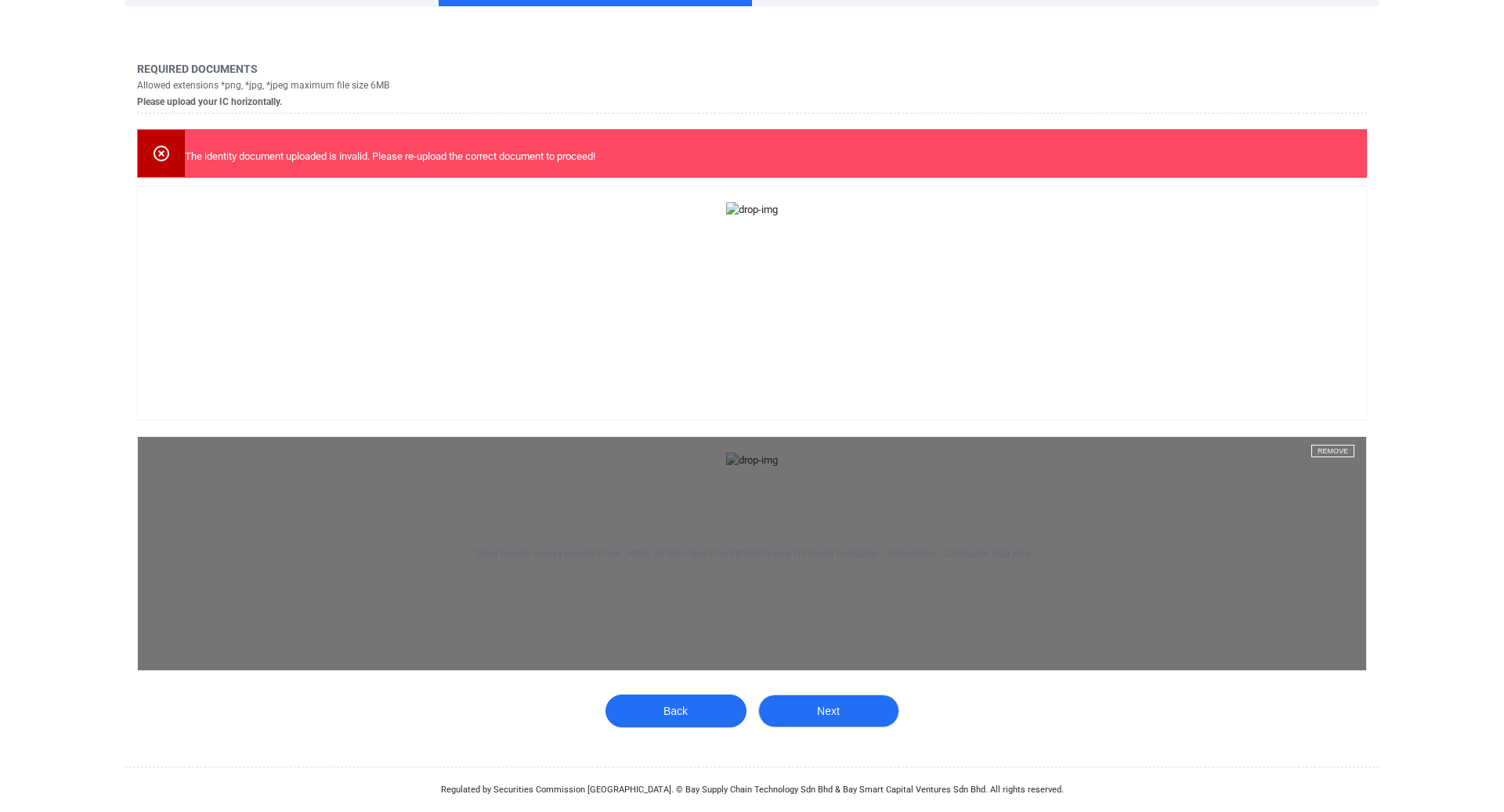 scroll, scrollTop: 395, scrollLeft: 0, axis: vertical 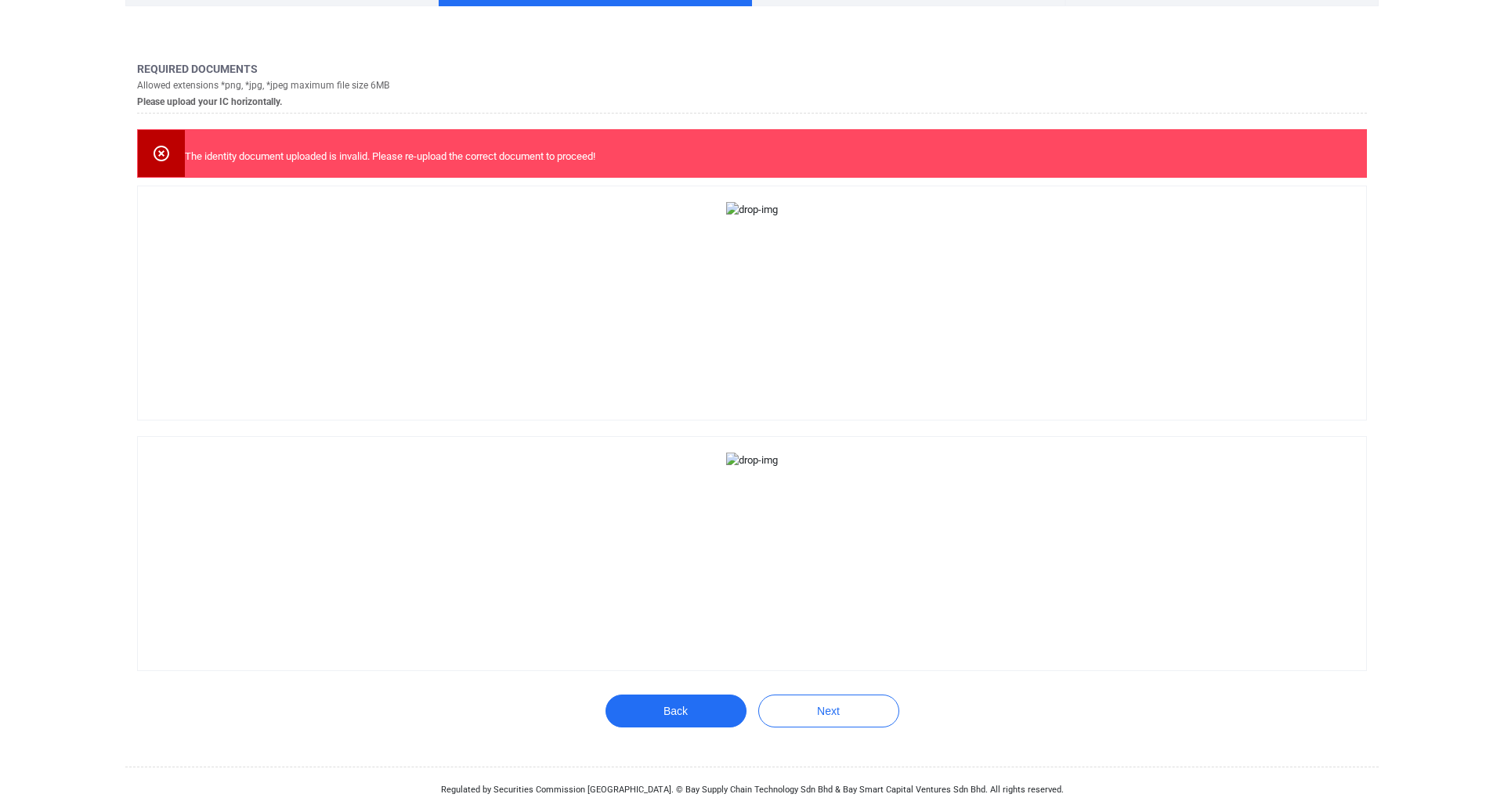 click on "1 ​ Required documents Allowed extensions *png, *jpg, *jpeg maximum file size 6MB Please upload your IC horizontally. The identity document uploaded is invalid. Please re-upload the correct document to proceed! 'Great brands always provide hope'_ HSBC on the imperative behind its new HK brand campaign _ Advertising _ Campaign Asia.jpeg Remove 'Great brands always provide hope'_ HSBC on the imperative behind its new HK brand campaign _ Advertising _ Campaign Asia.jpeg Remove Back Next" at bounding box center [752, 398] 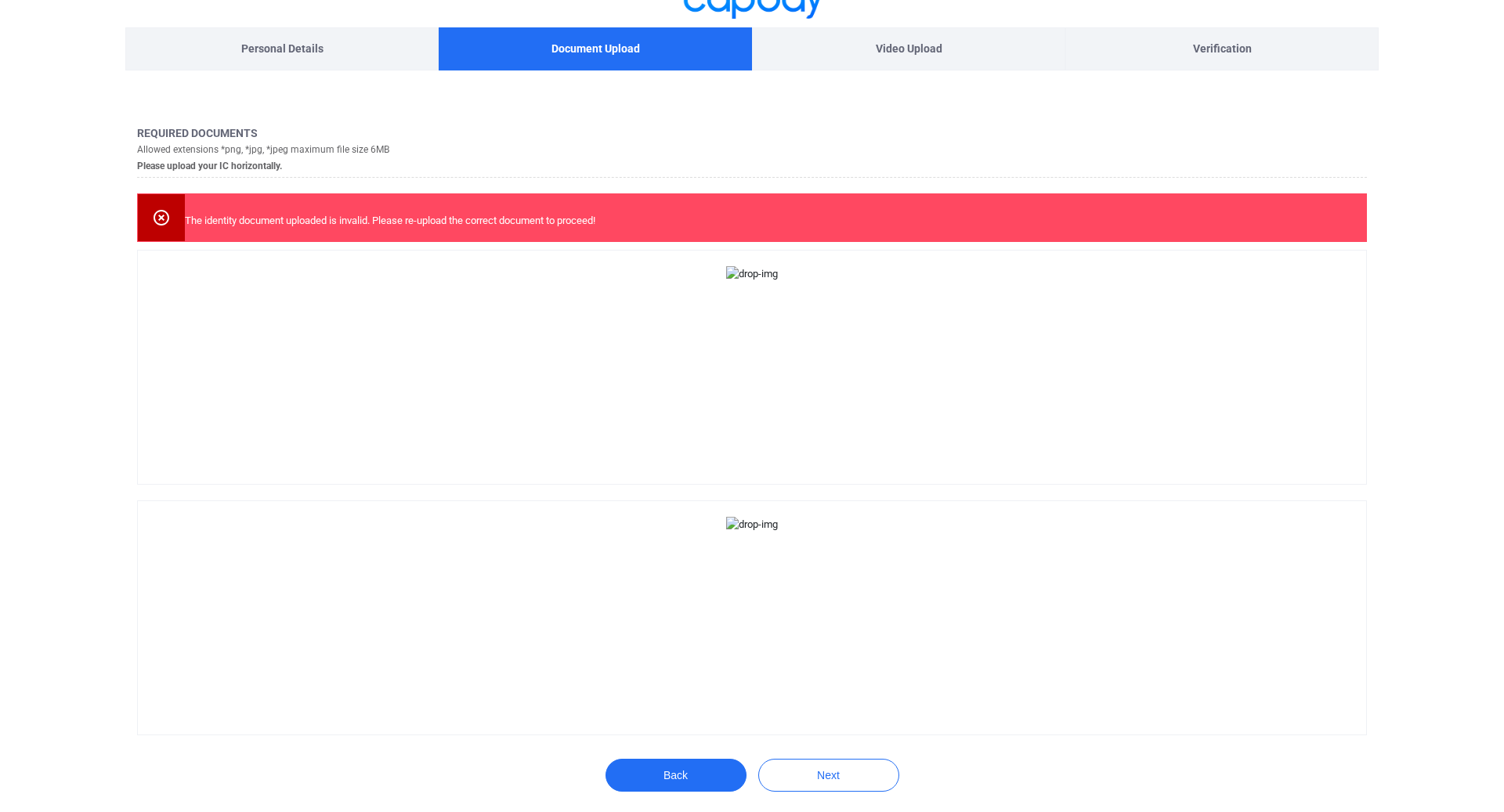 scroll, scrollTop: 0, scrollLeft: 0, axis: both 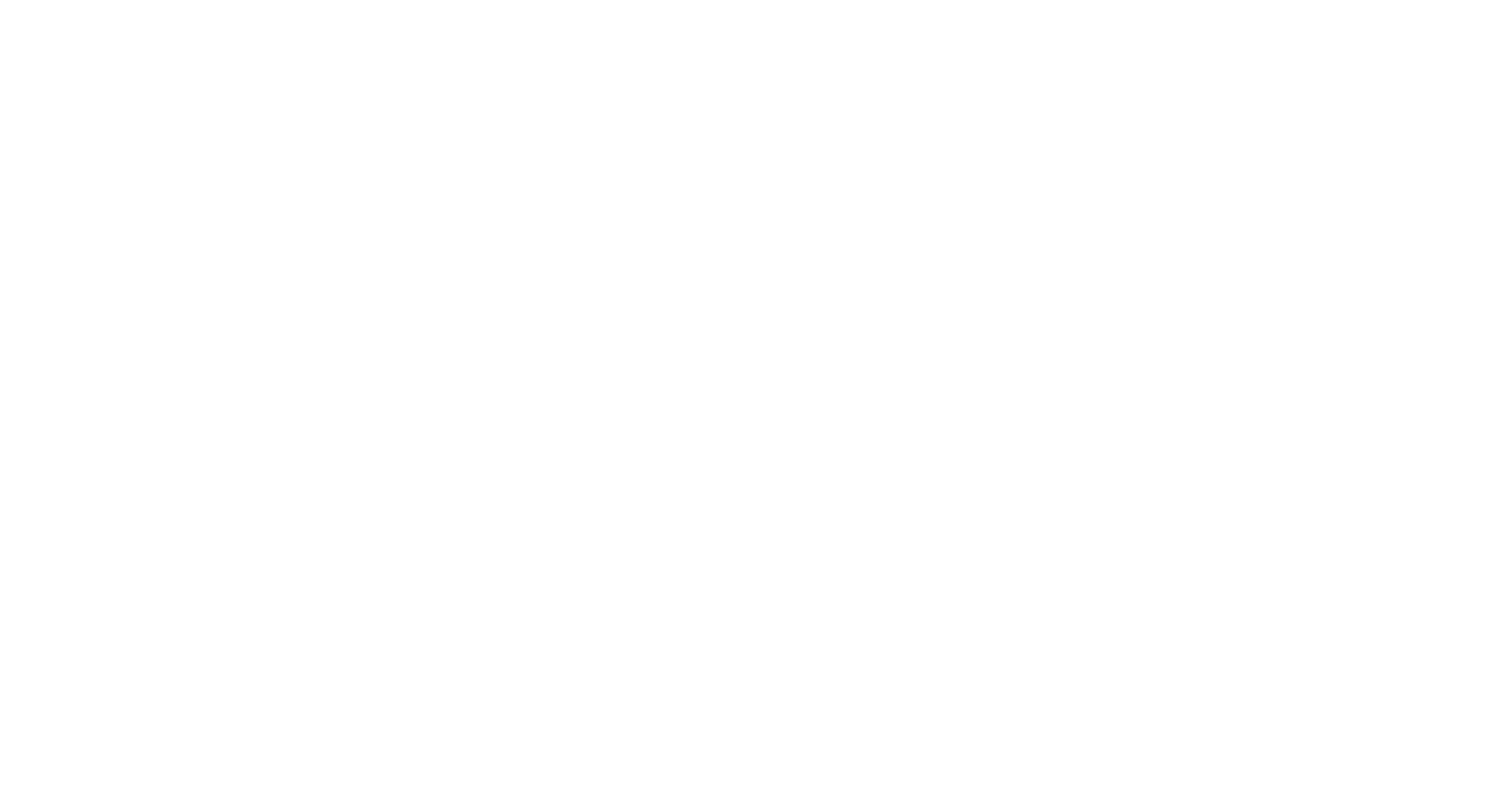 select on "MY" 